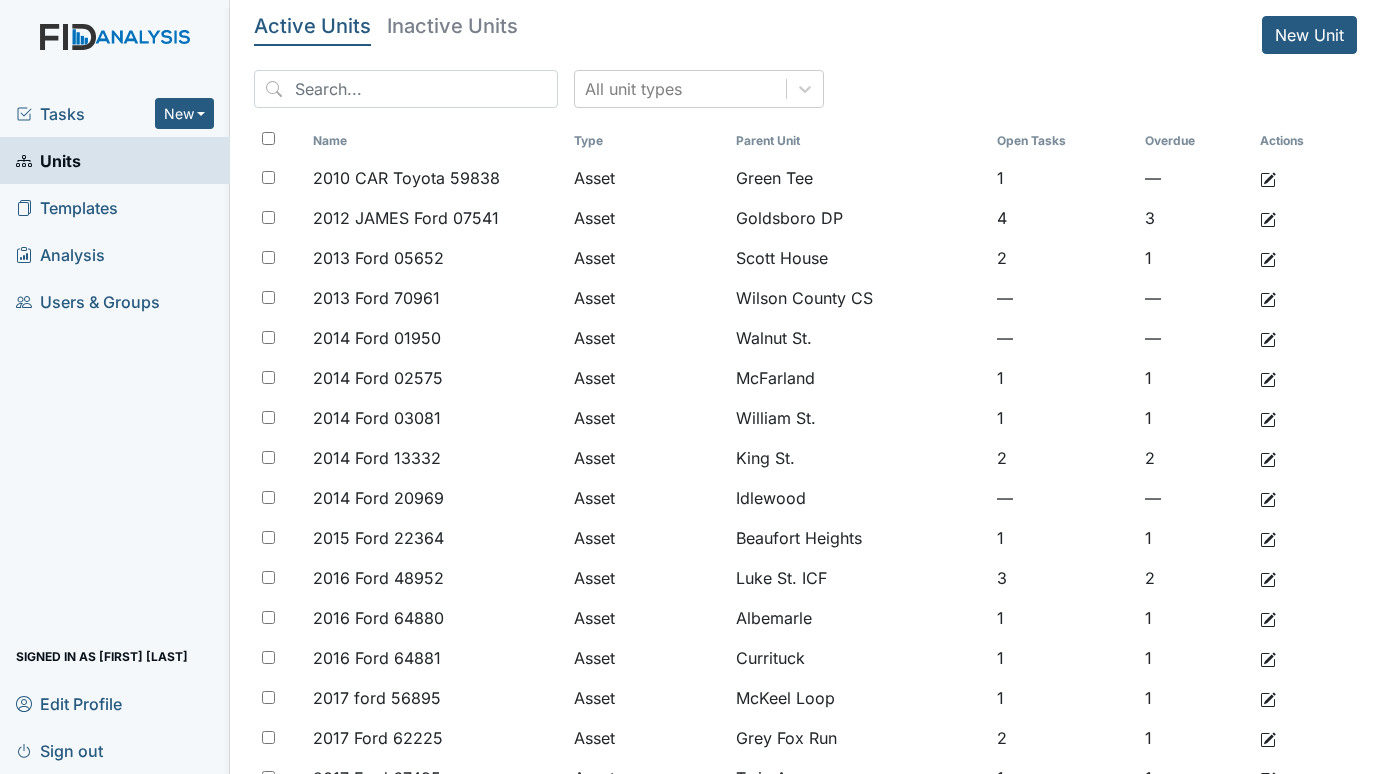 scroll, scrollTop: 0, scrollLeft: 0, axis: both 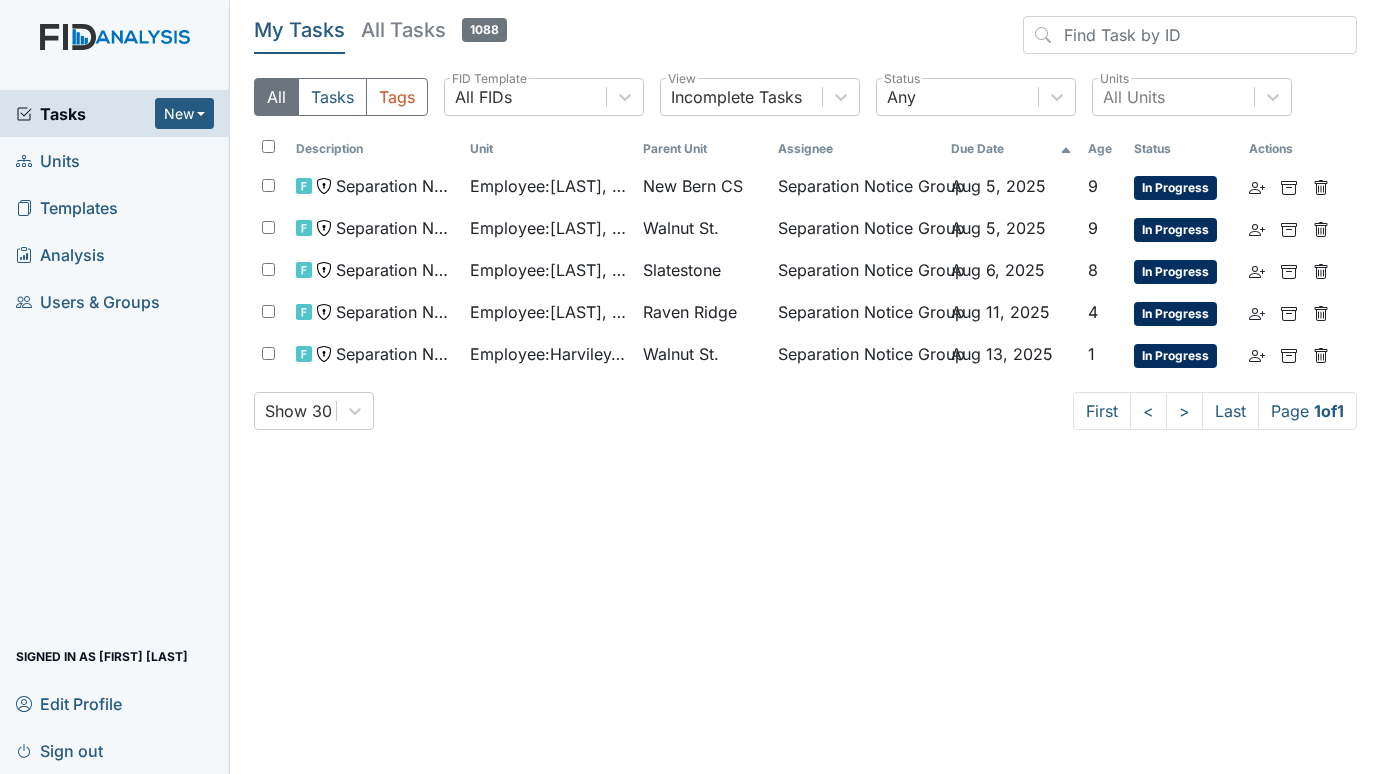 click on "Units" at bounding box center (48, 160) 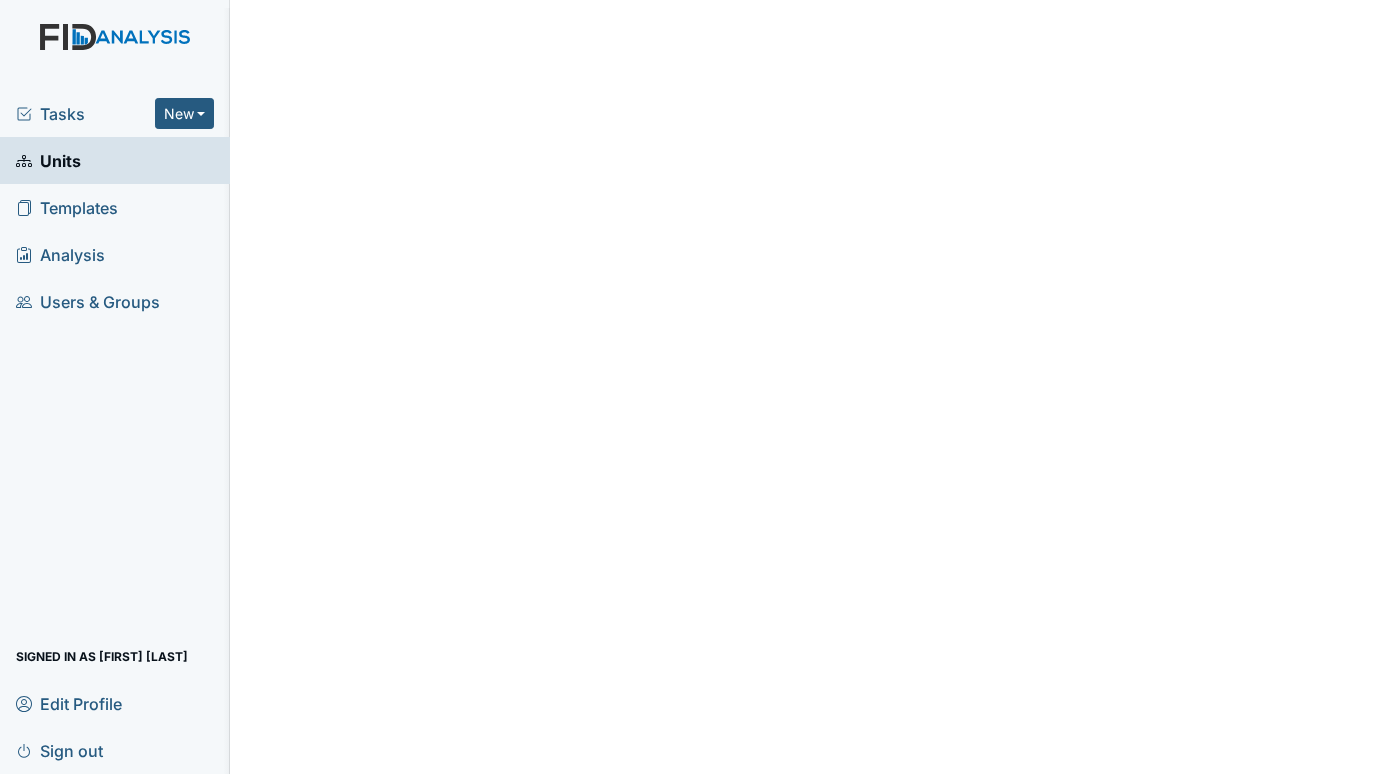 scroll, scrollTop: 0, scrollLeft: 0, axis: both 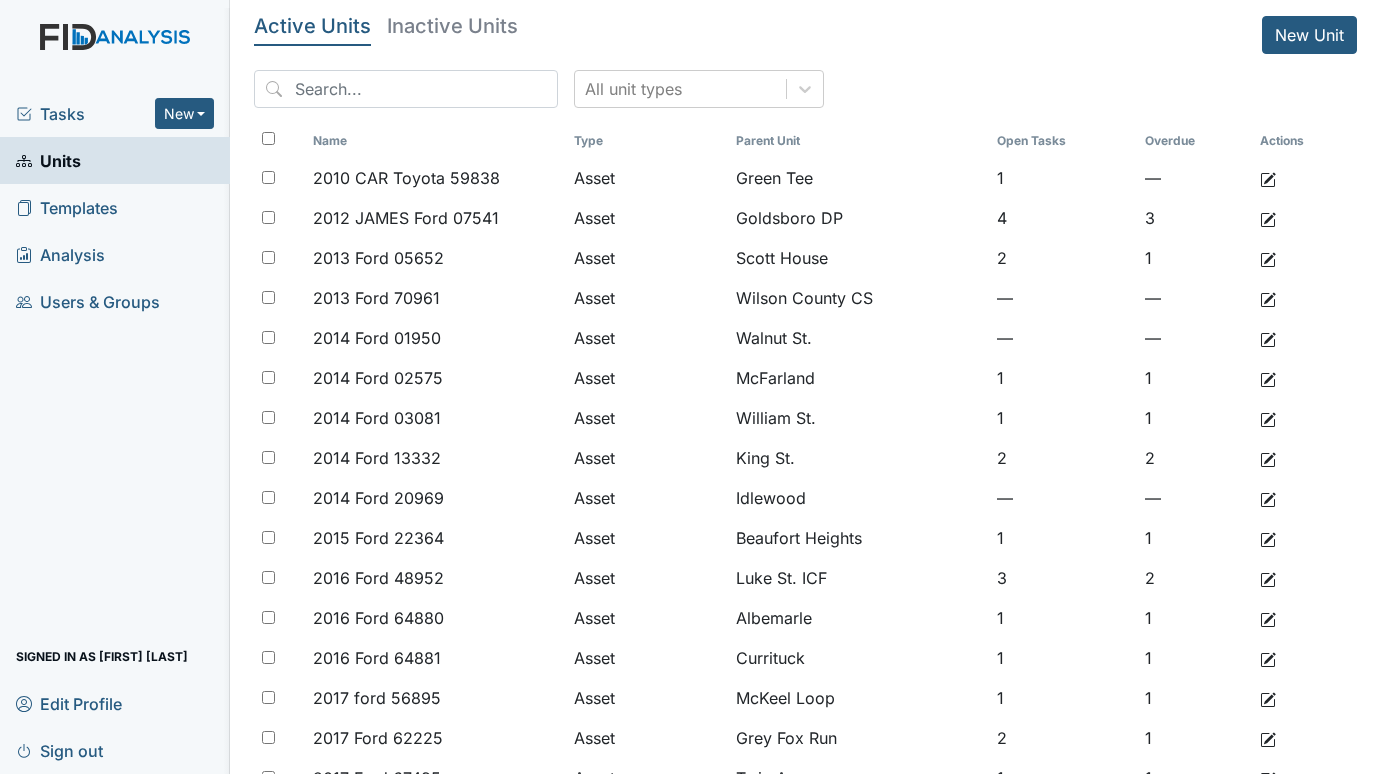 click on "Tasks" at bounding box center (85, 114) 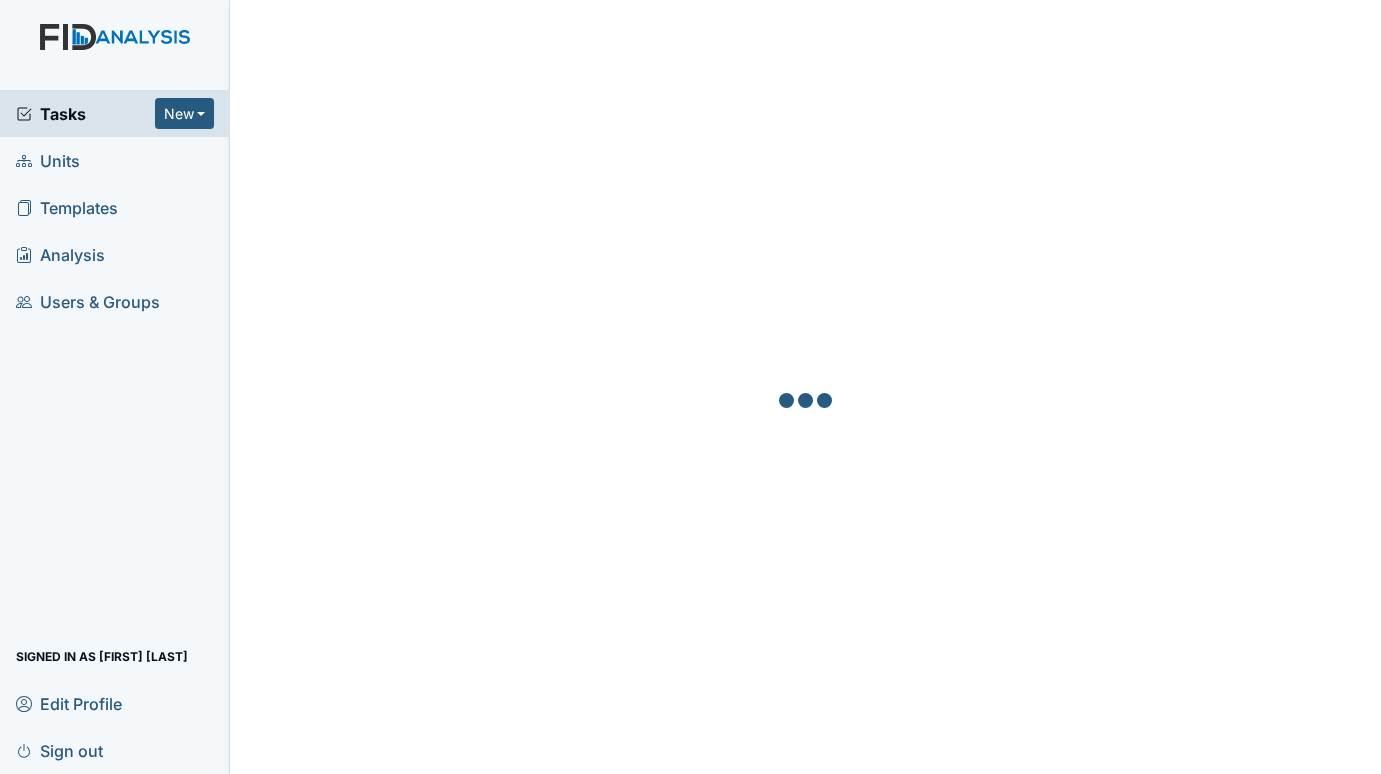 scroll, scrollTop: 0, scrollLeft: 0, axis: both 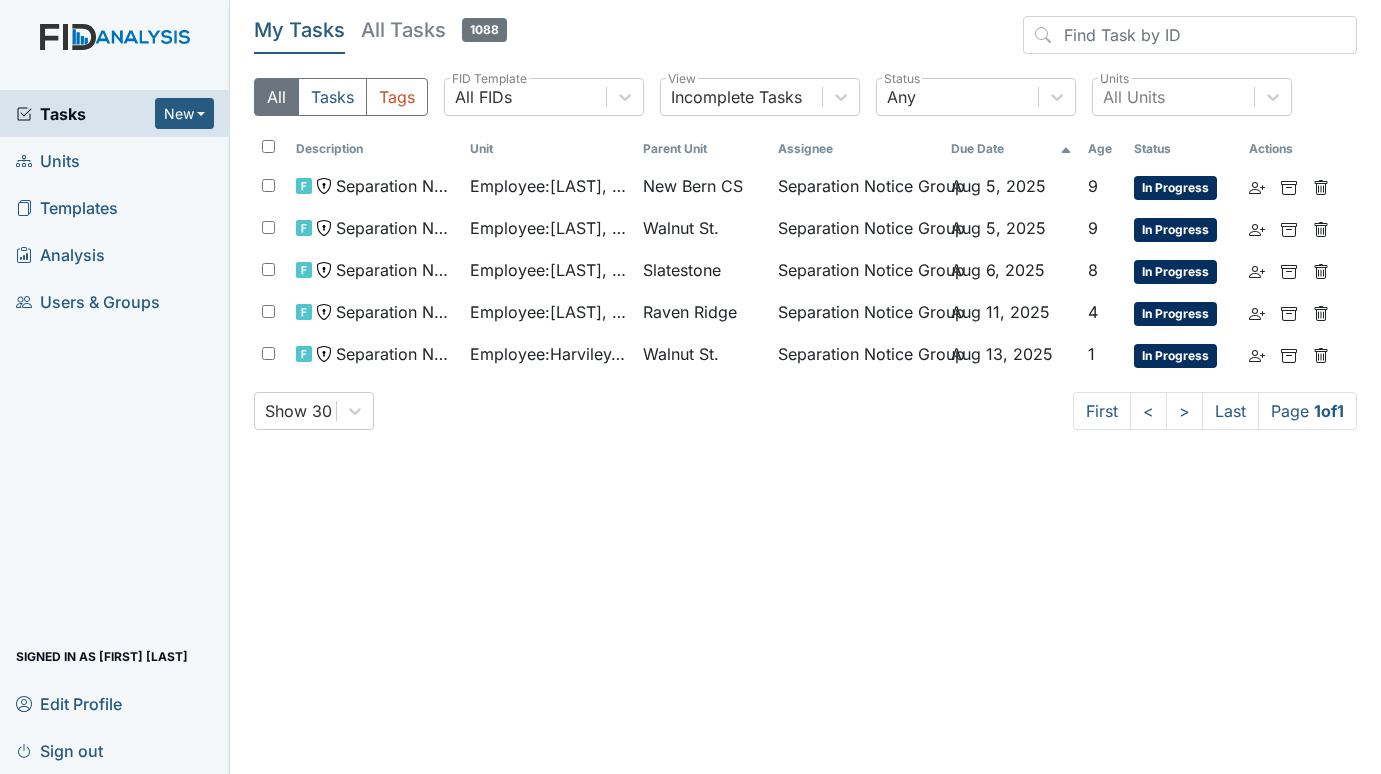click on "Units" at bounding box center (48, 160) 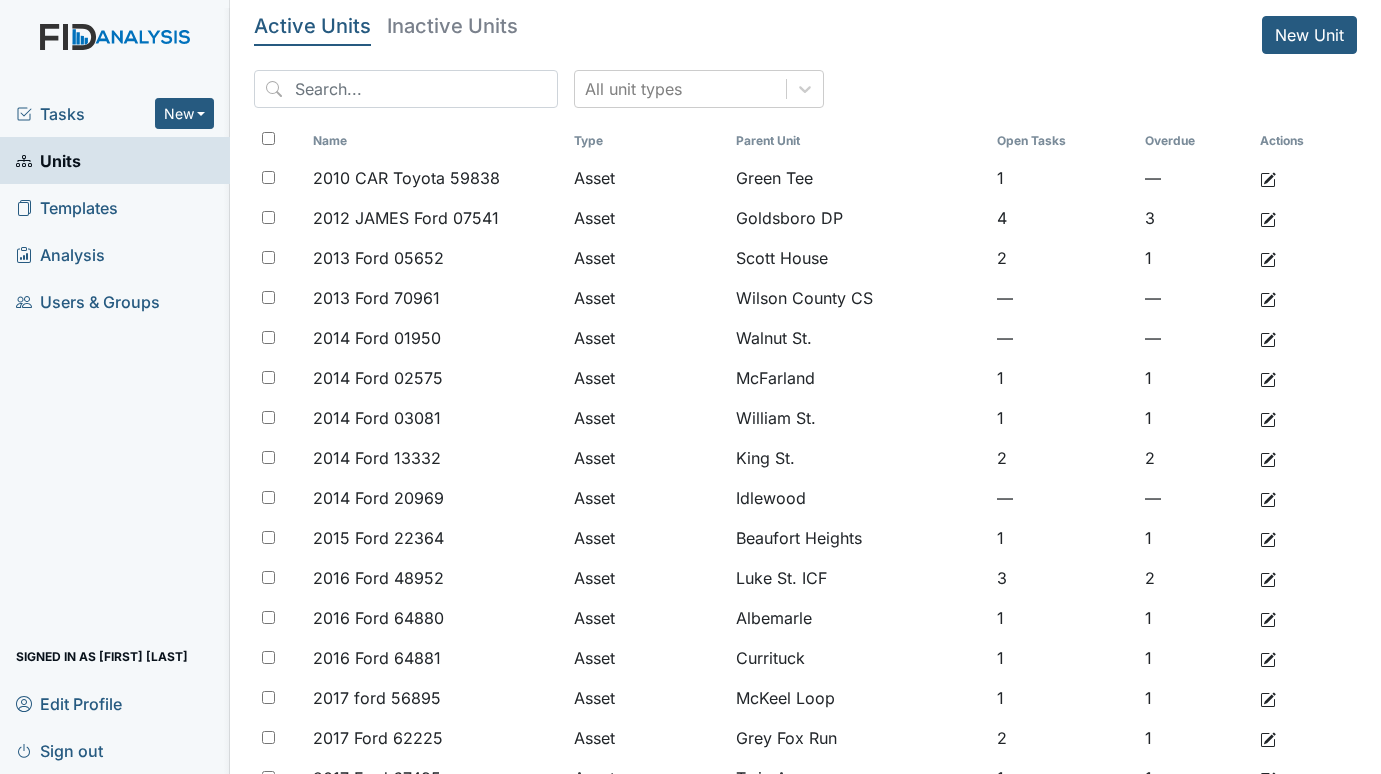 scroll, scrollTop: 0, scrollLeft: 0, axis: both 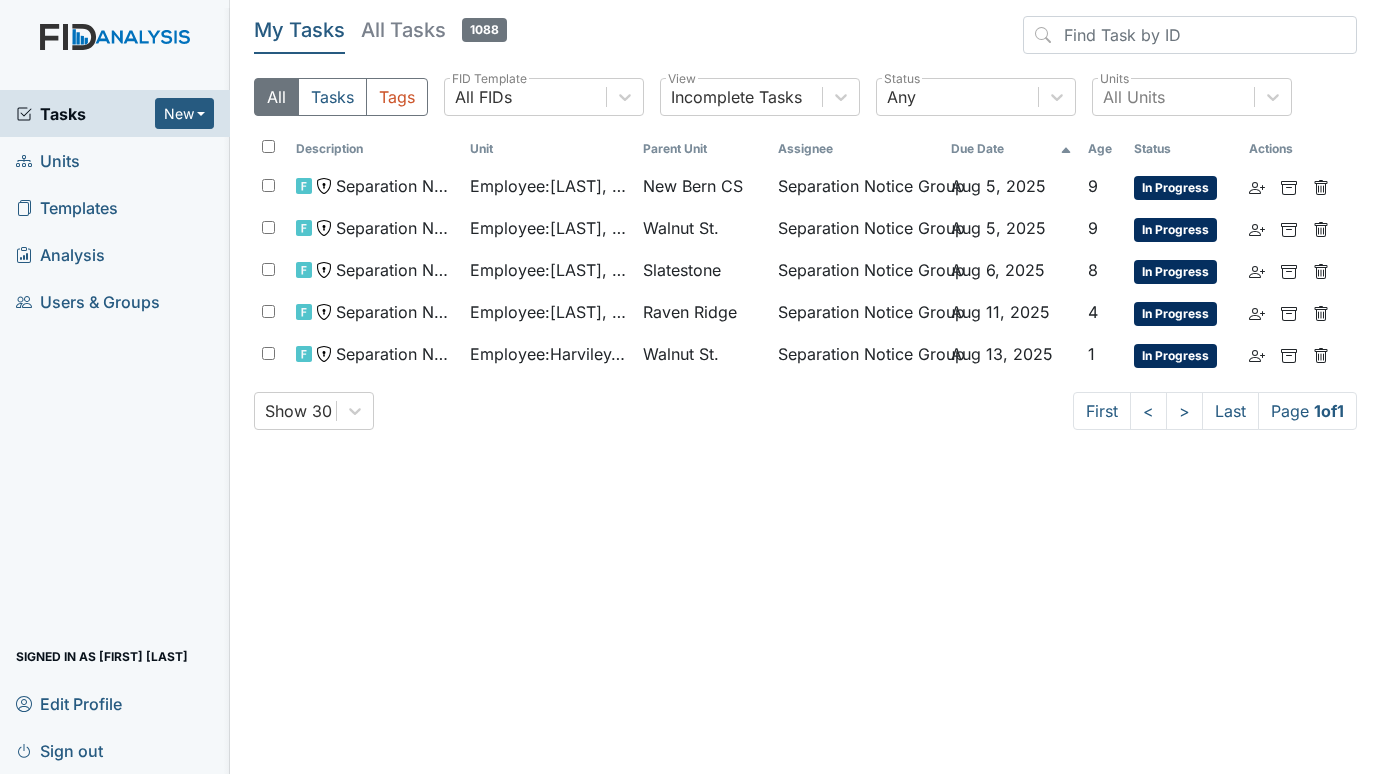 click on "Units" at bounding box center (48, 160) 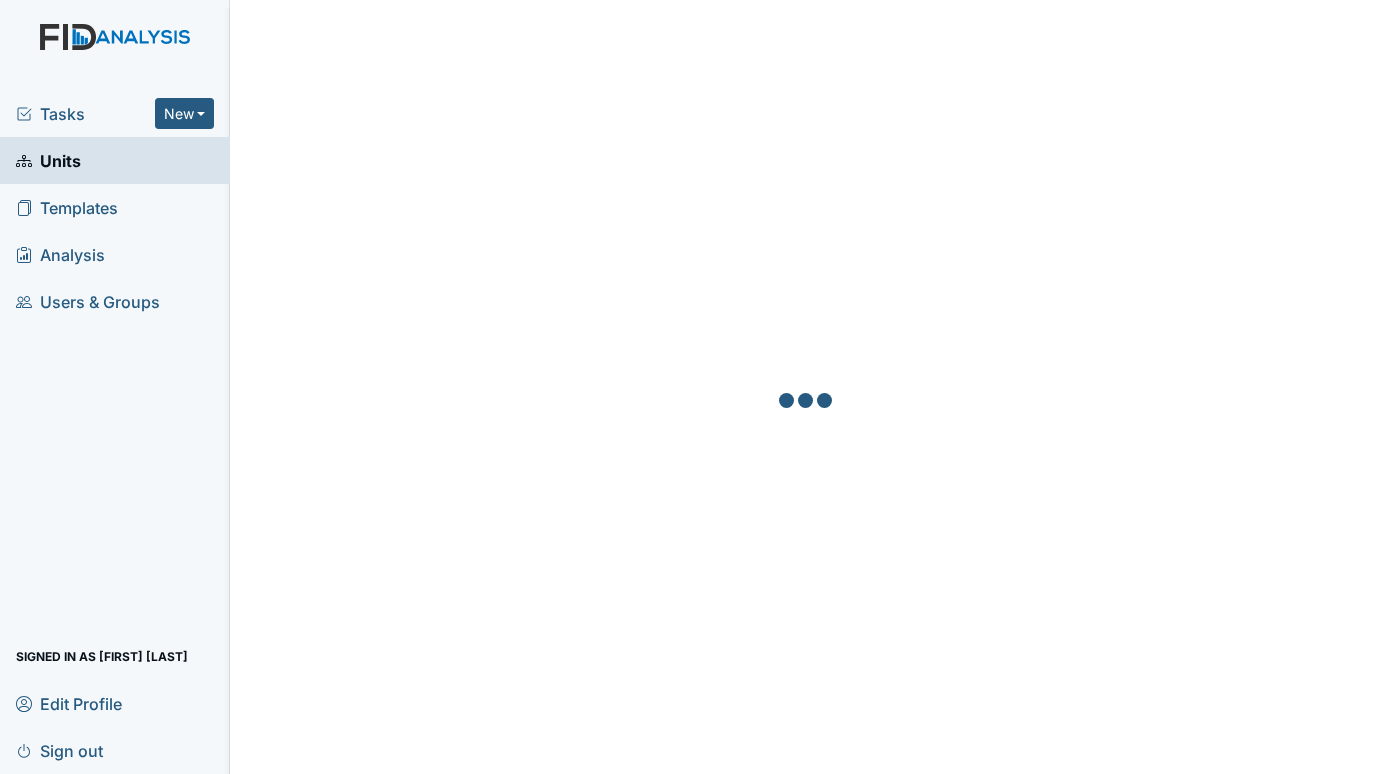scroll, scrollTop: 0, scrollLeft: 0, axis: both 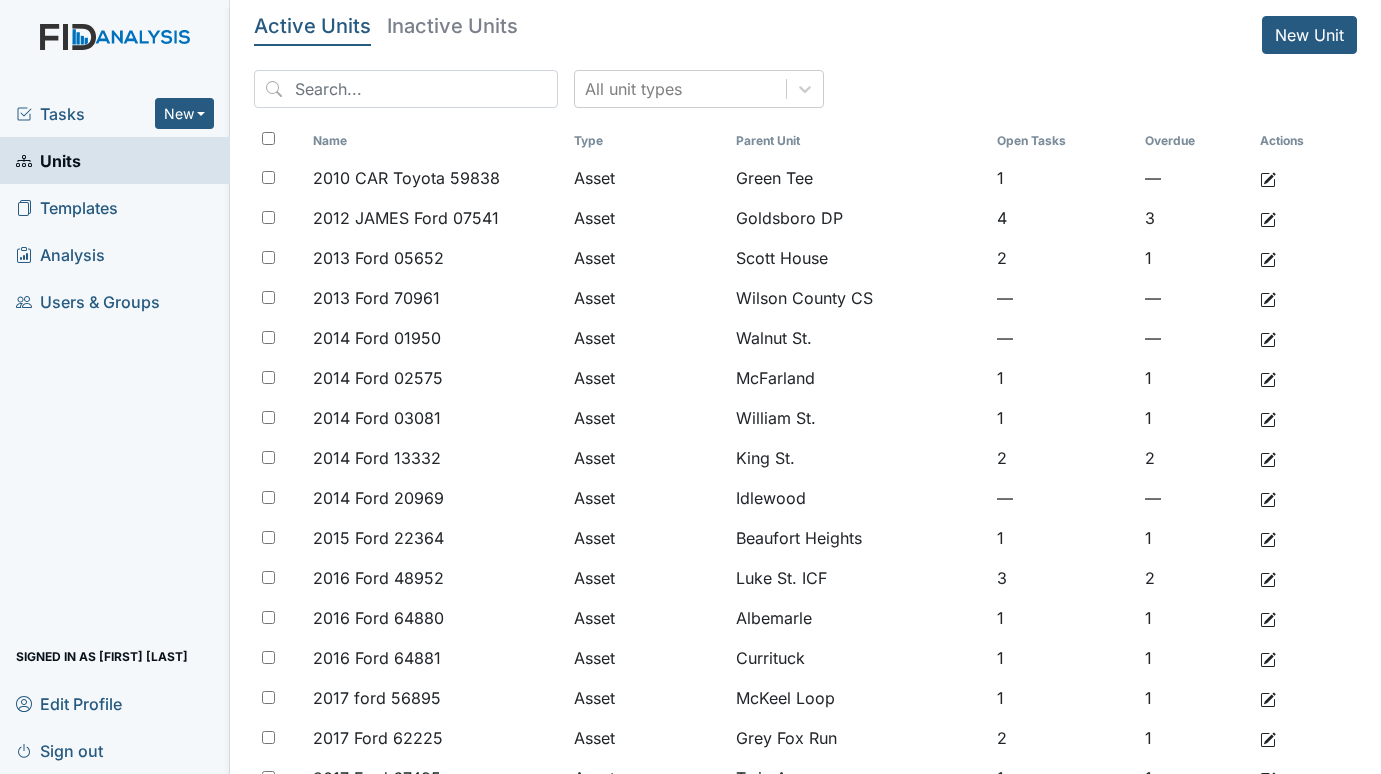 click on "Tasks" at bounding box center [85, 114] 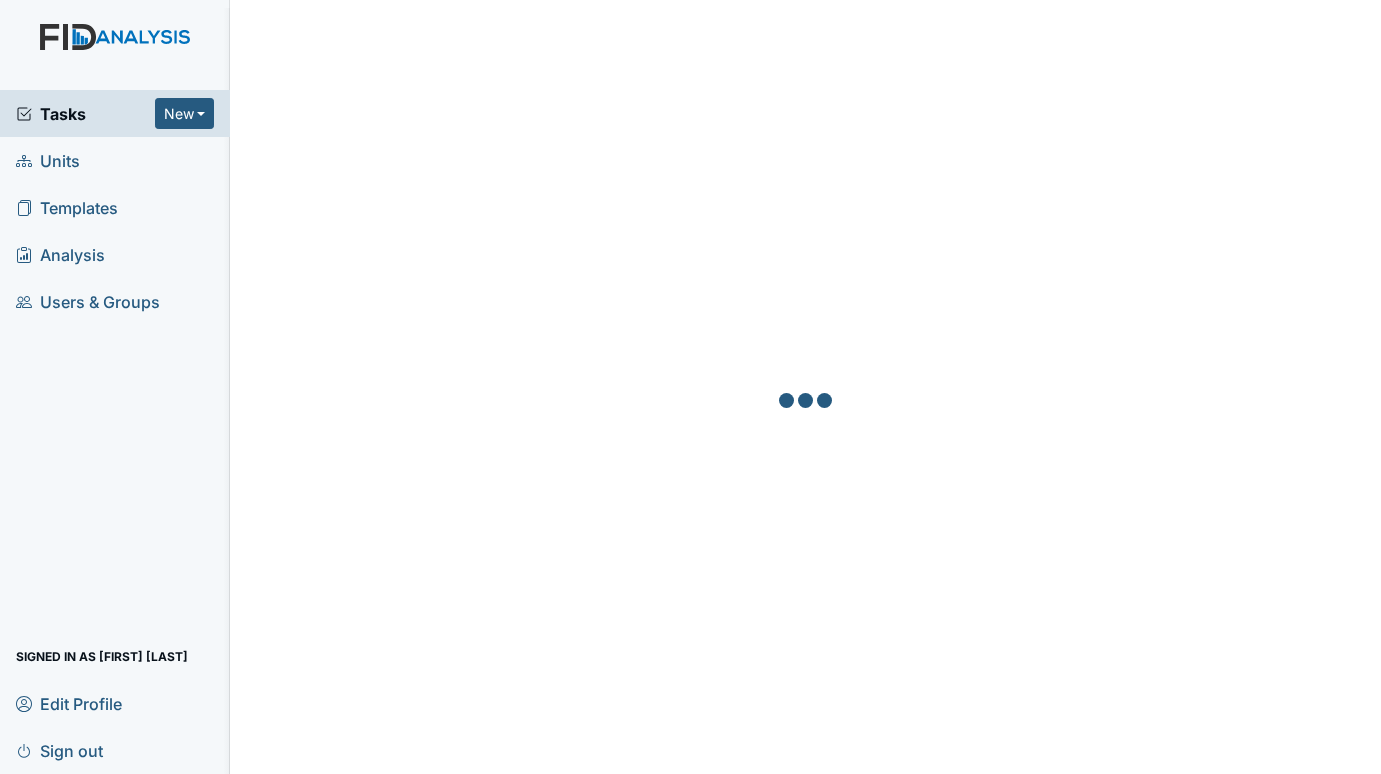 scroll, scrollTop: 0, scrollLeft: 0, axis: both 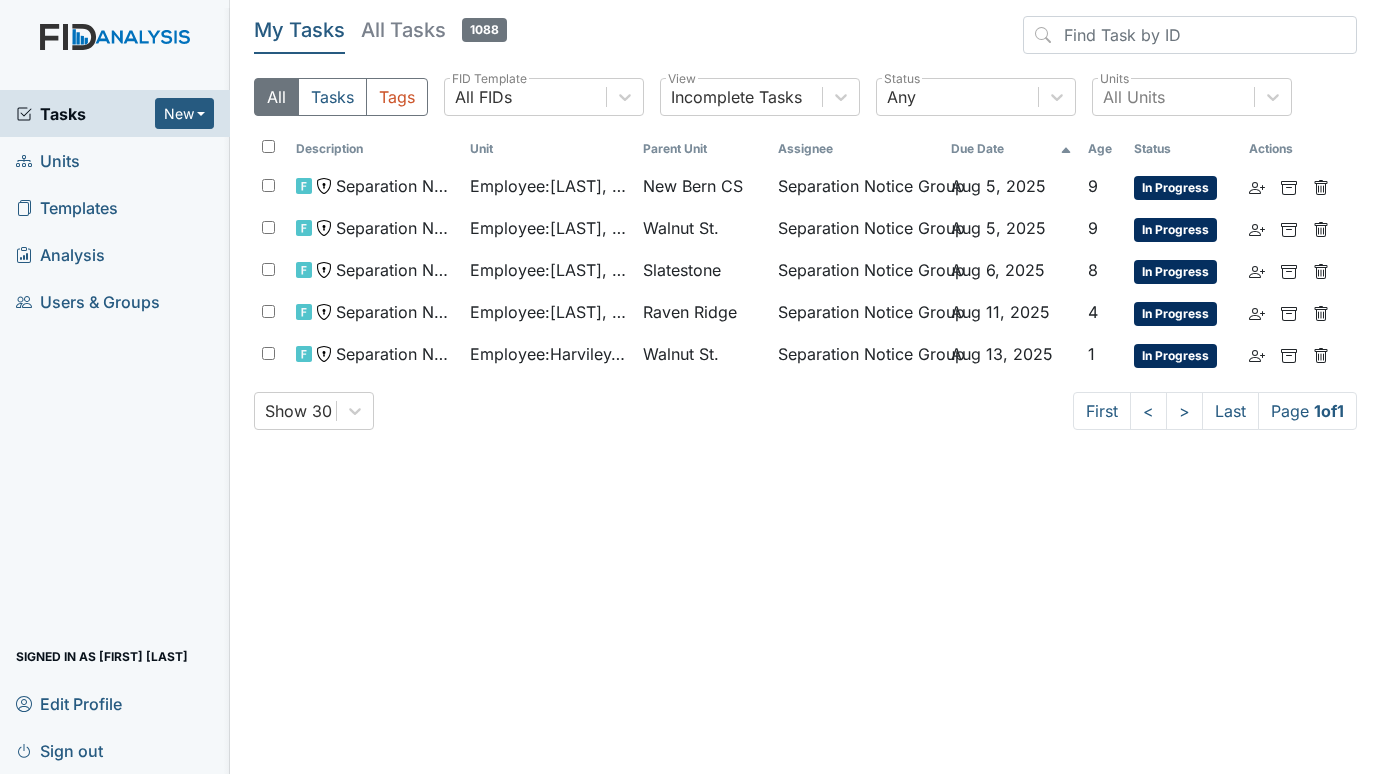 click on "Units" at bounding box center (48, 160) 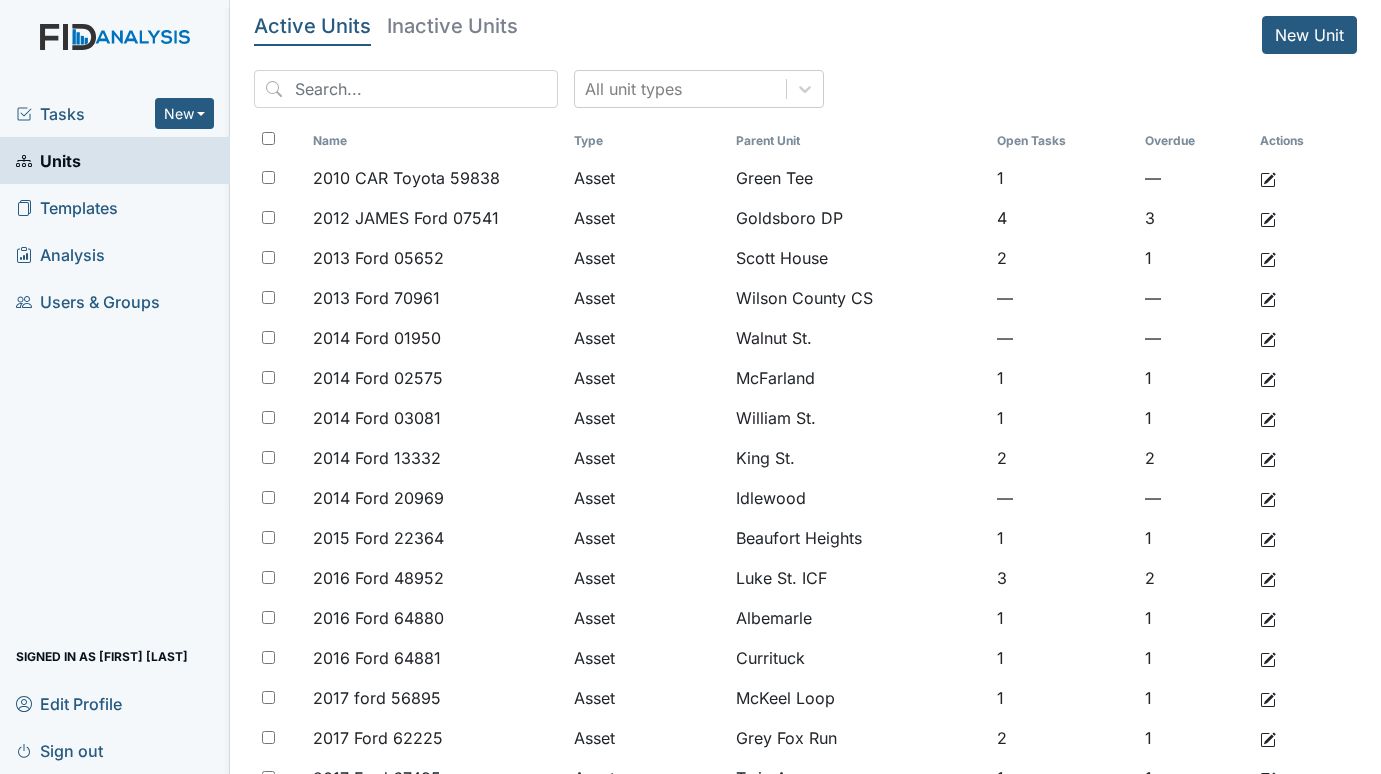 scroll, scrollTop: 0, scrollLeft: 0, axis: both 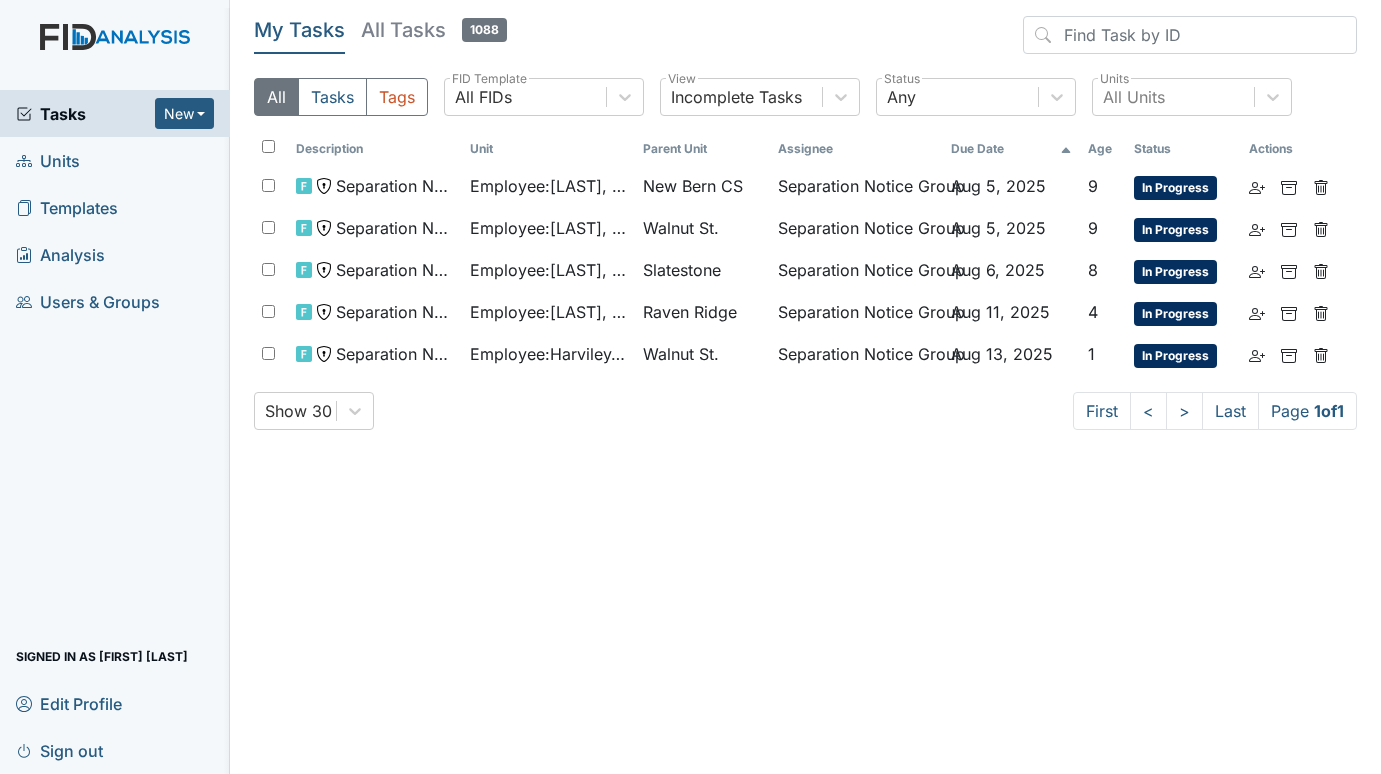 click on "Units" at bounding box center (48, 160) 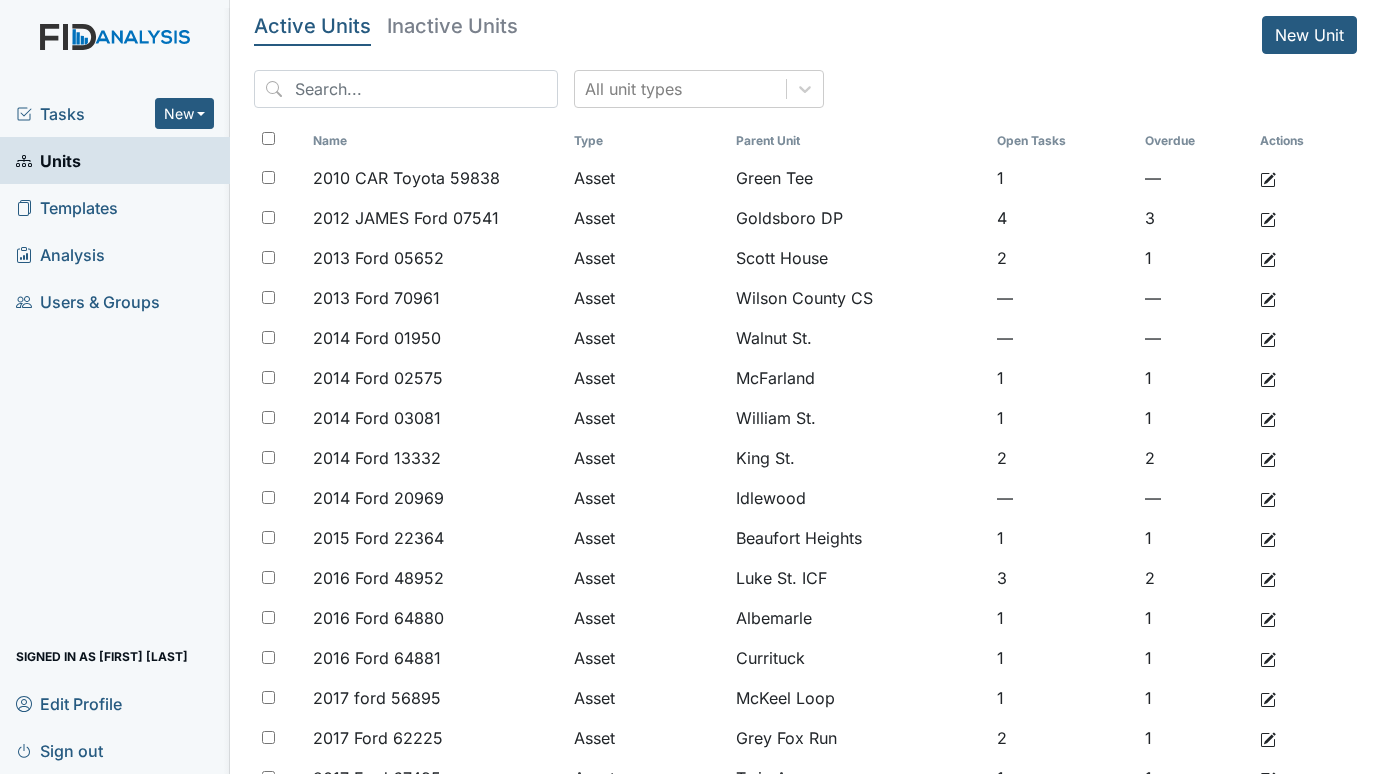 scroll, scrollTop: 0, scrollLeft: 0, axis: both 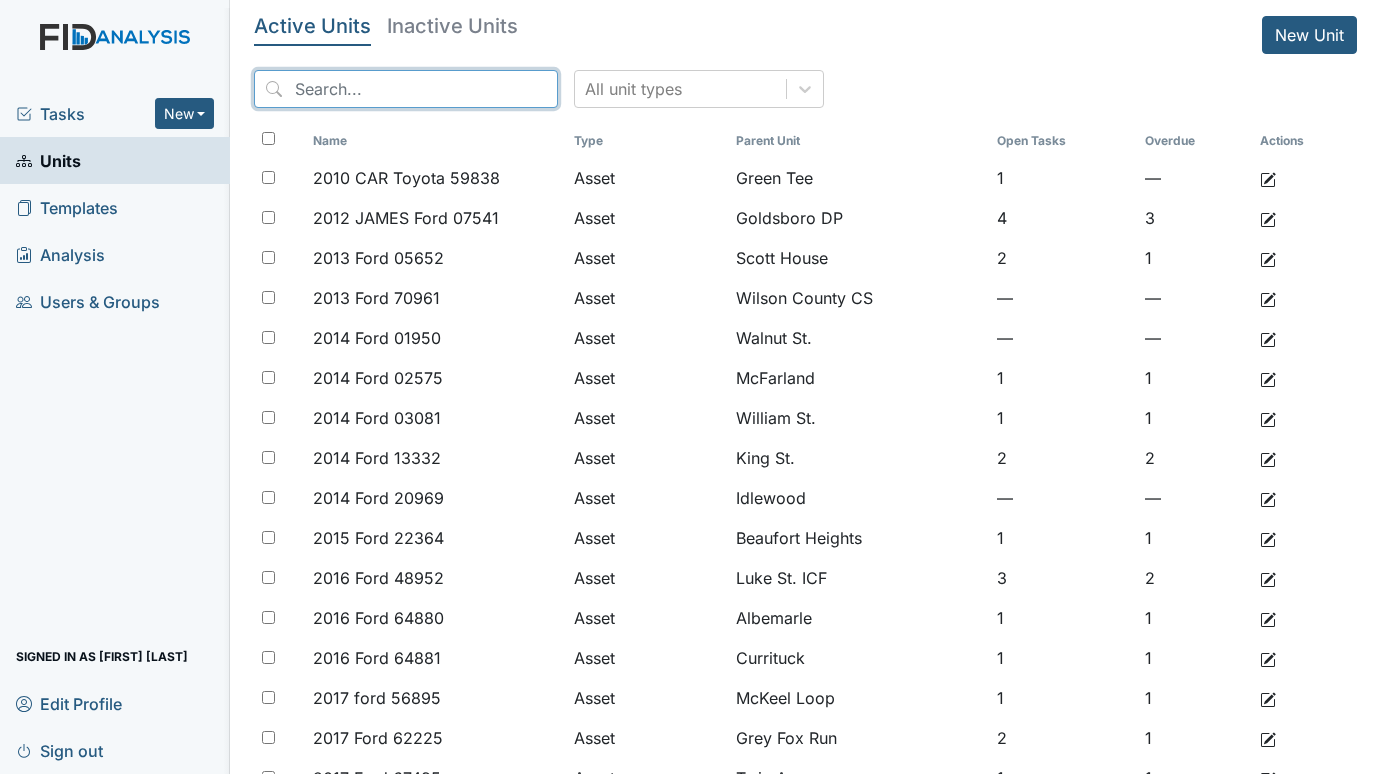 click at bounding box center [406, 89] 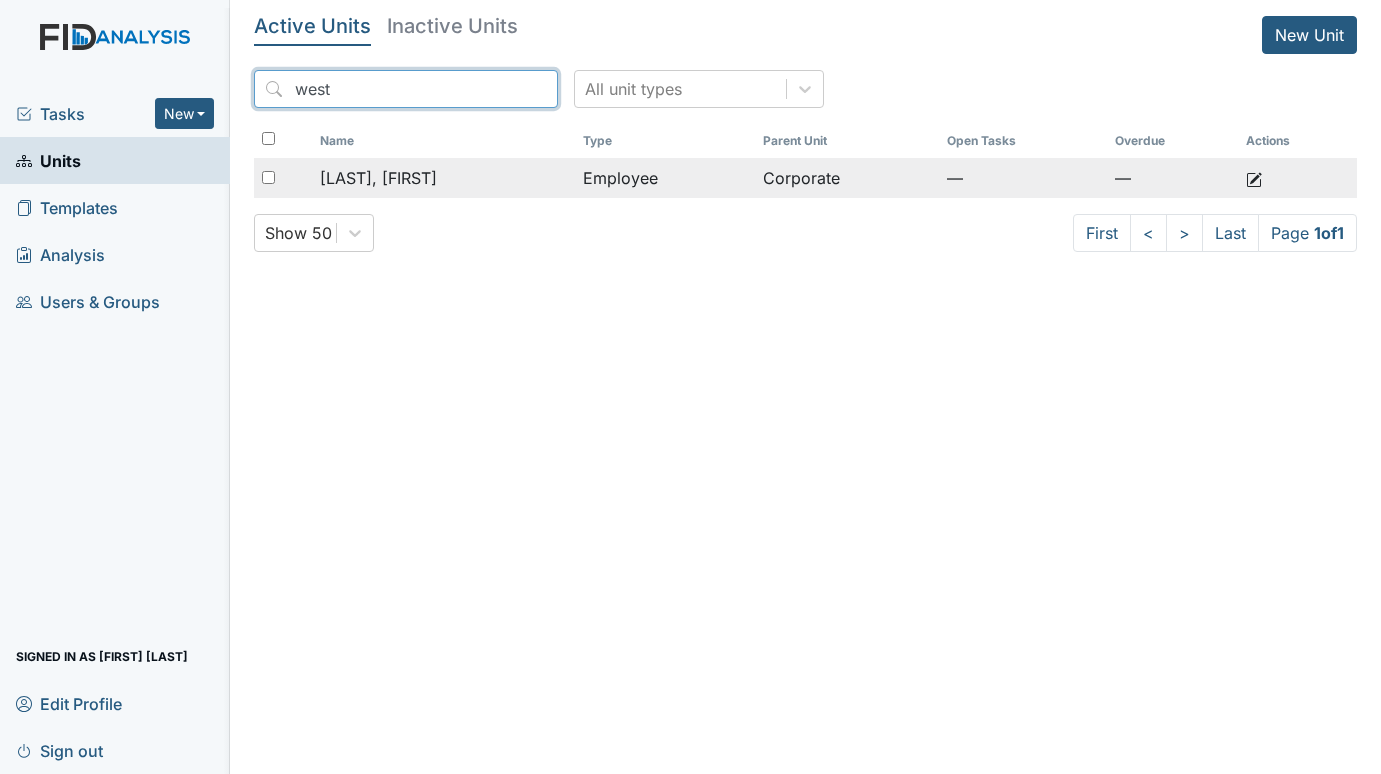 type on "west" 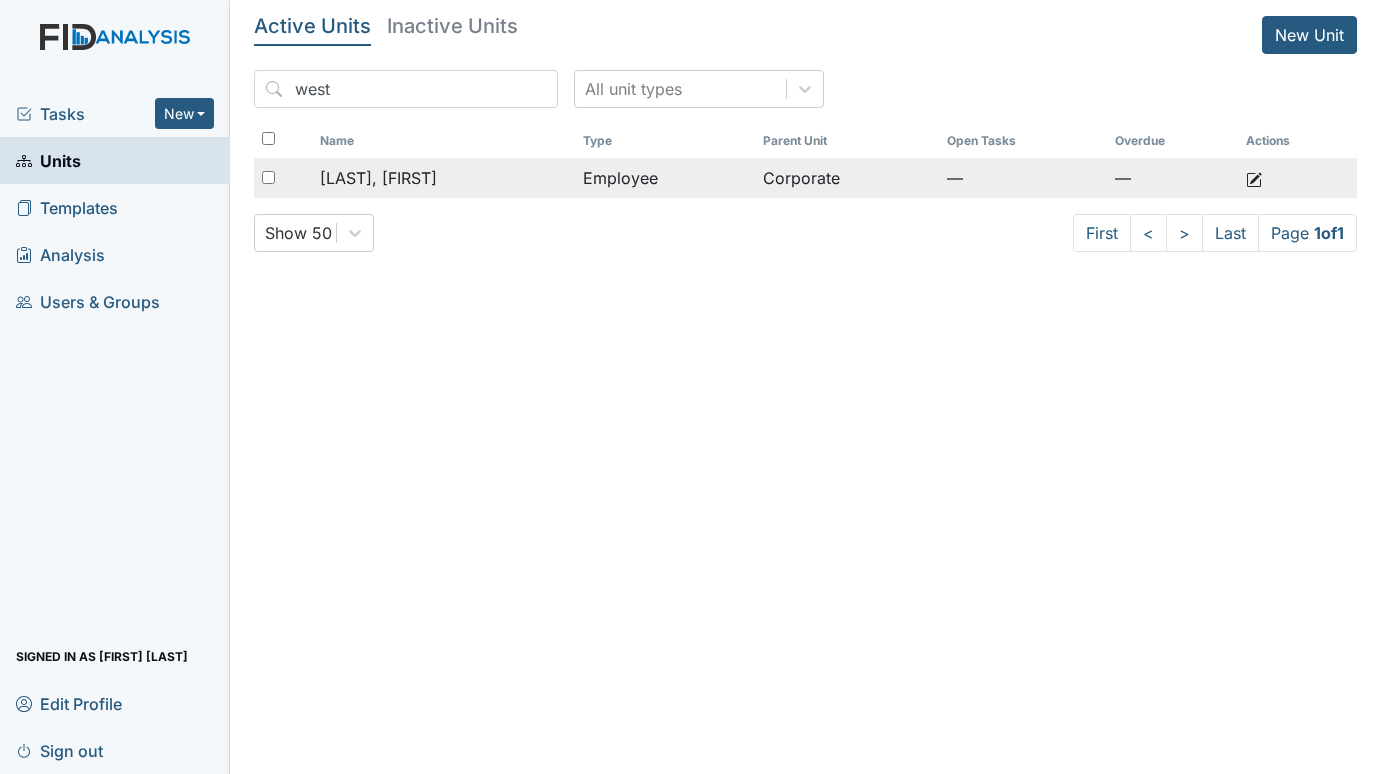 click on "Employee" at bounding box center [665, 178] 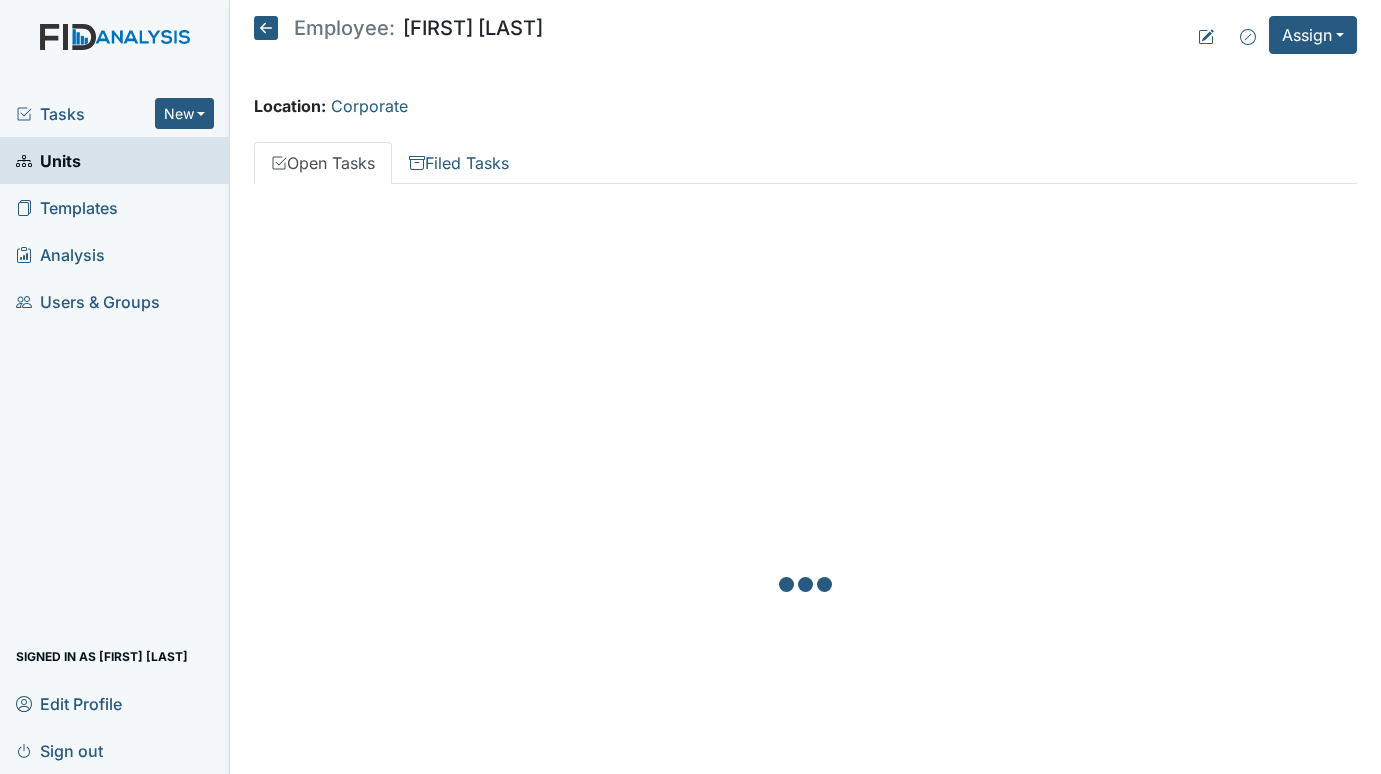 scroll, scrollTop: 0, scrollLeft: 0, axis: both 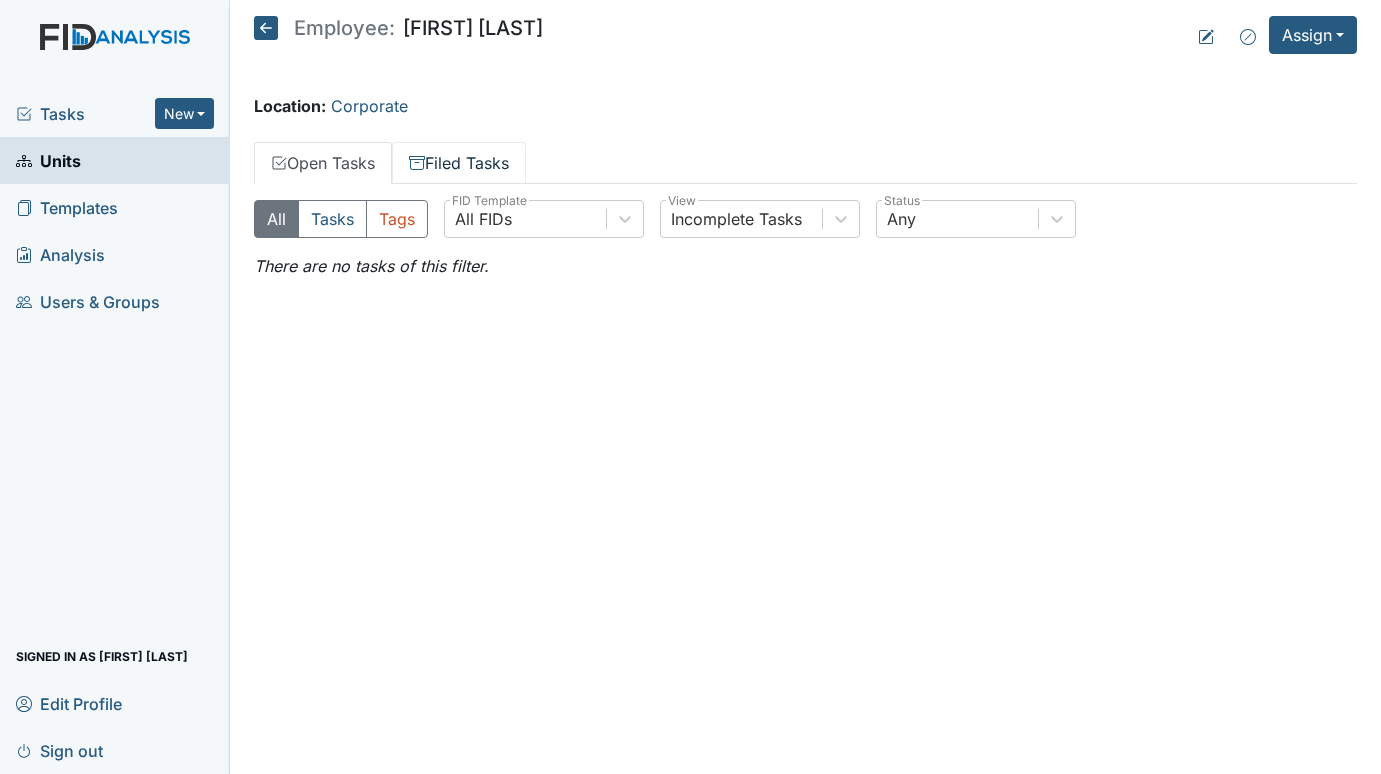 click on "Filed Tasks" at bounding box center [459, 163] 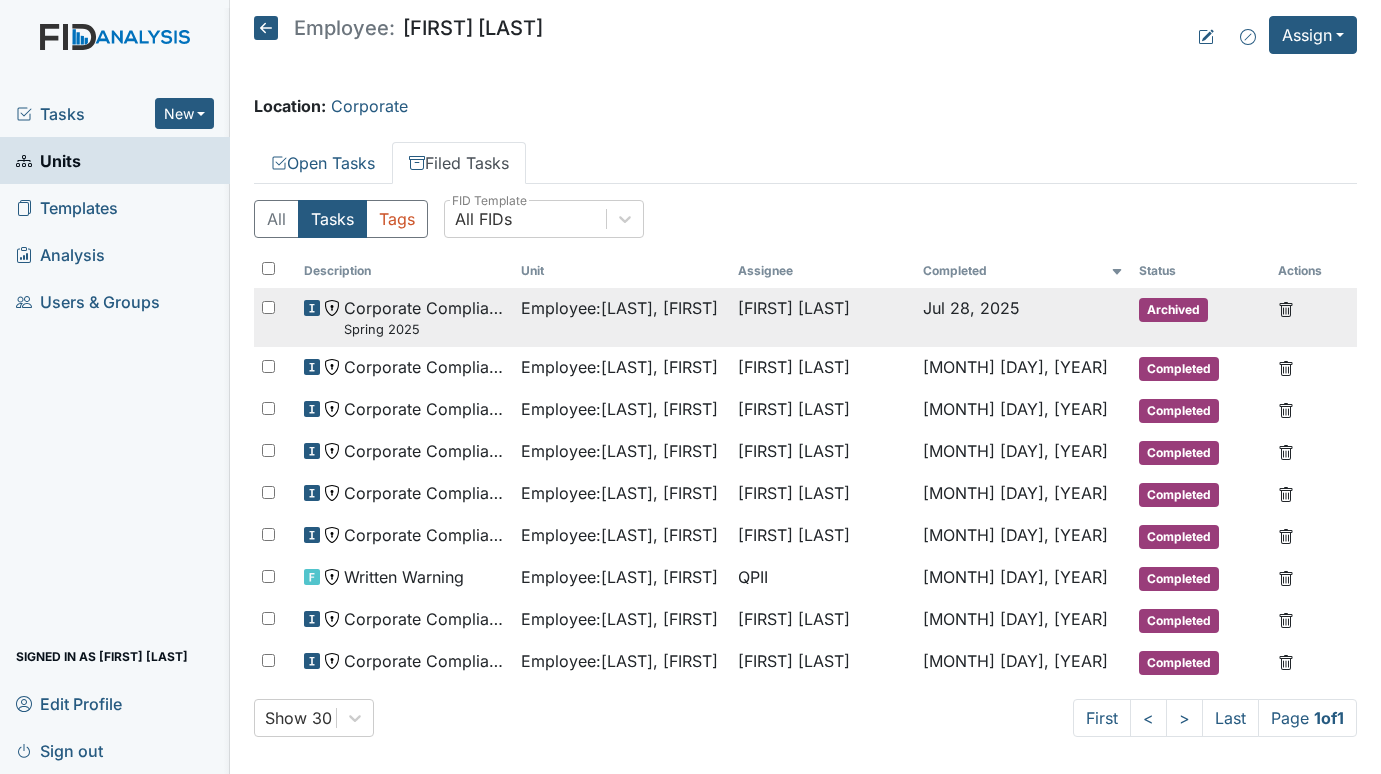 click on "Corporate Compliance Spring 2025" at bounding box center [424, 317] 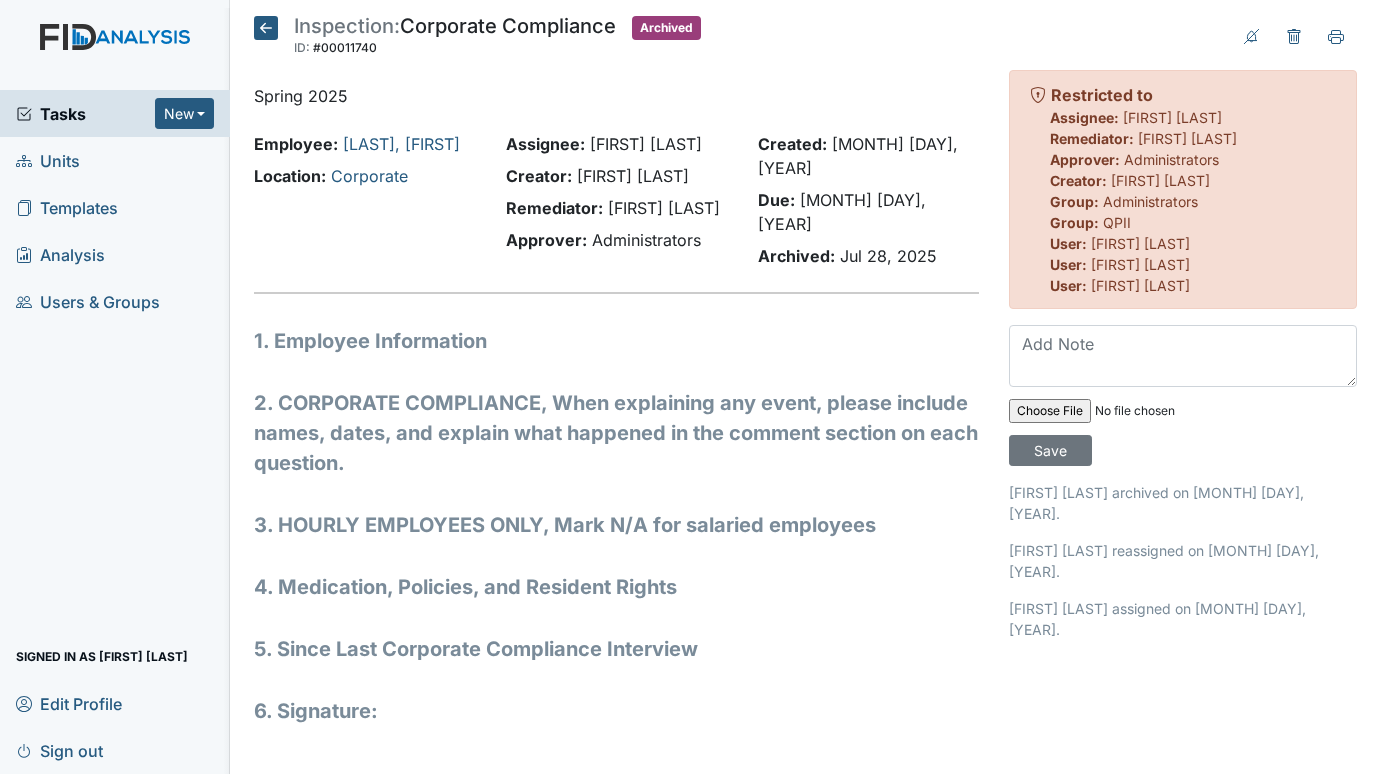 scroll, scrollTop: 0, scrollLeft: 0, axis: both 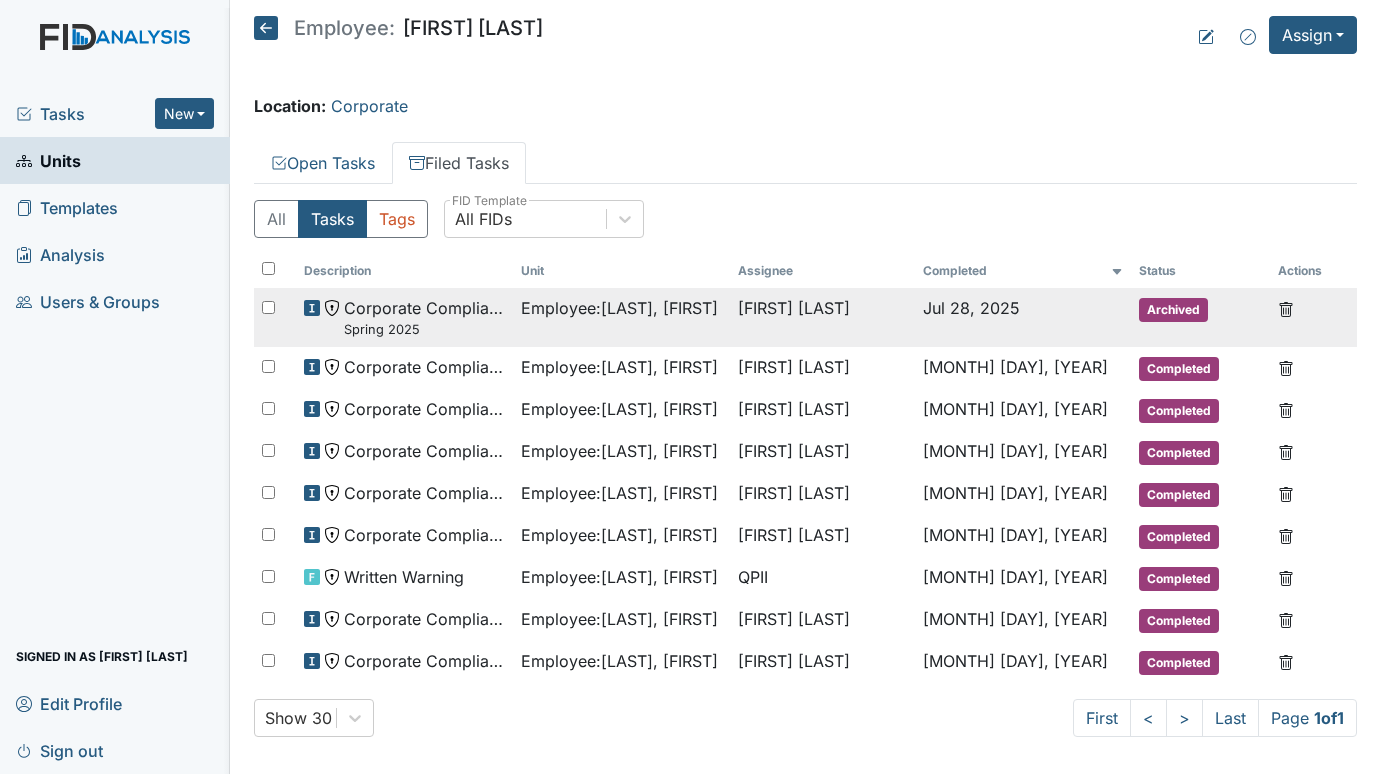 click on "Employee :  West, Ashley" at bounding box center [619, 308] 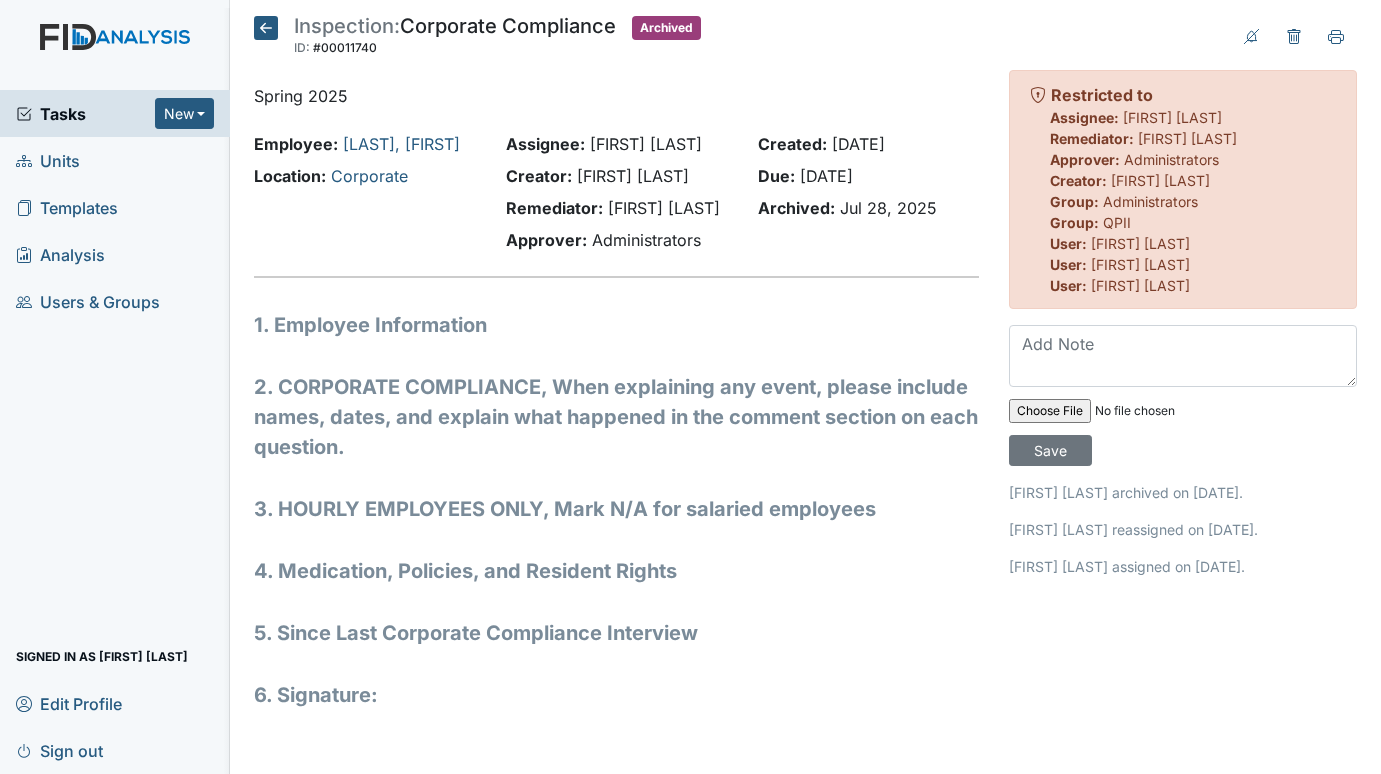 scroll, scrollTop: 0, scrollLeft: 0, axis: both 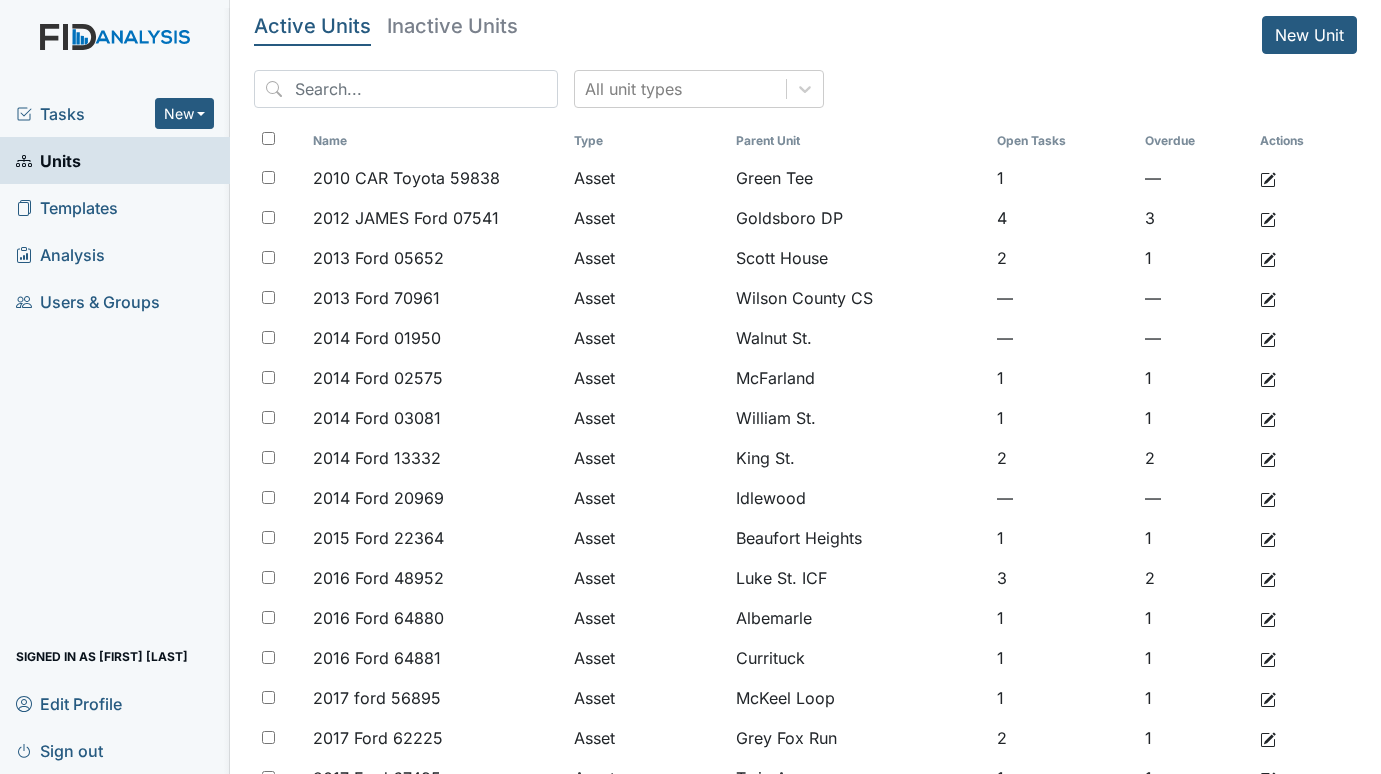 click on "Tasks" at bounding box center [85, 114] 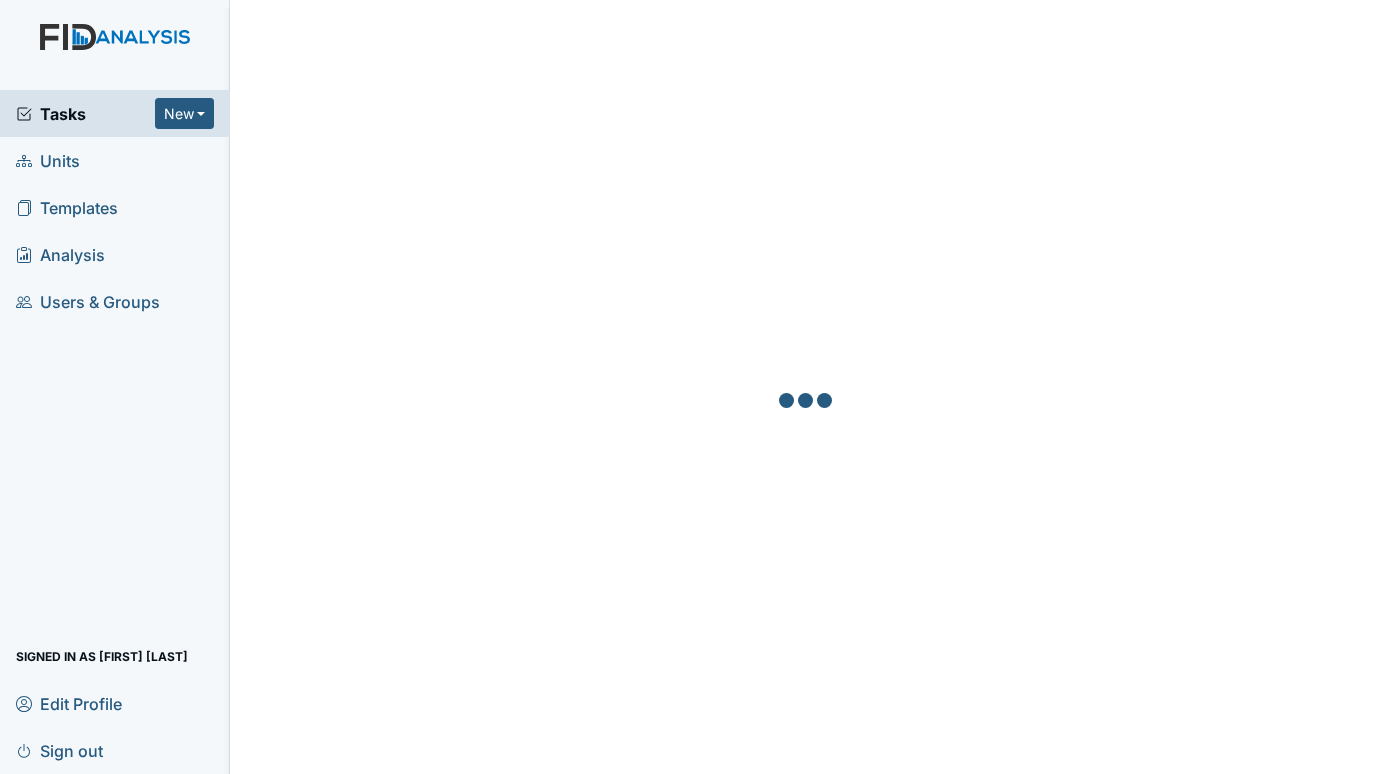 scroll, scrollTop: 0, scrollLeft: 0, axis: both 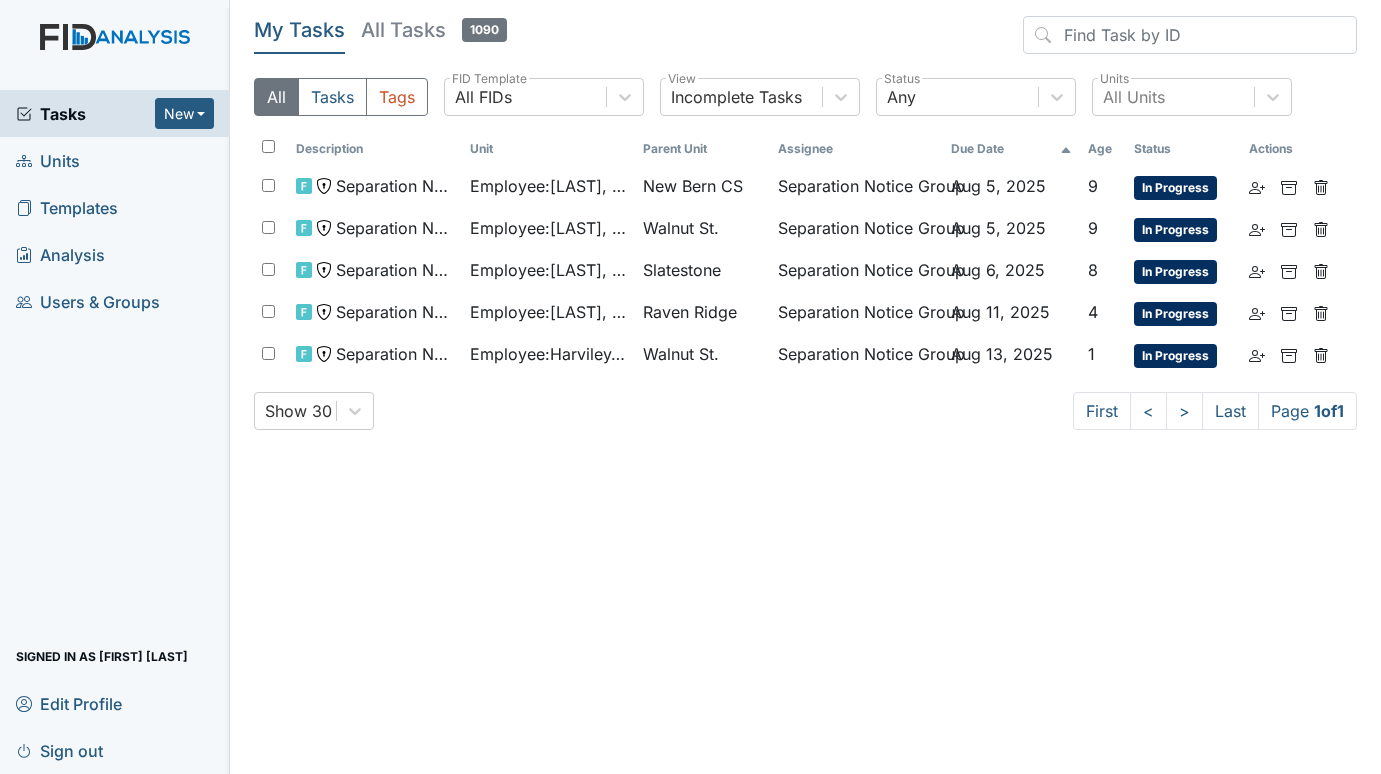 click on "Units" at bounding box center (48, 160) 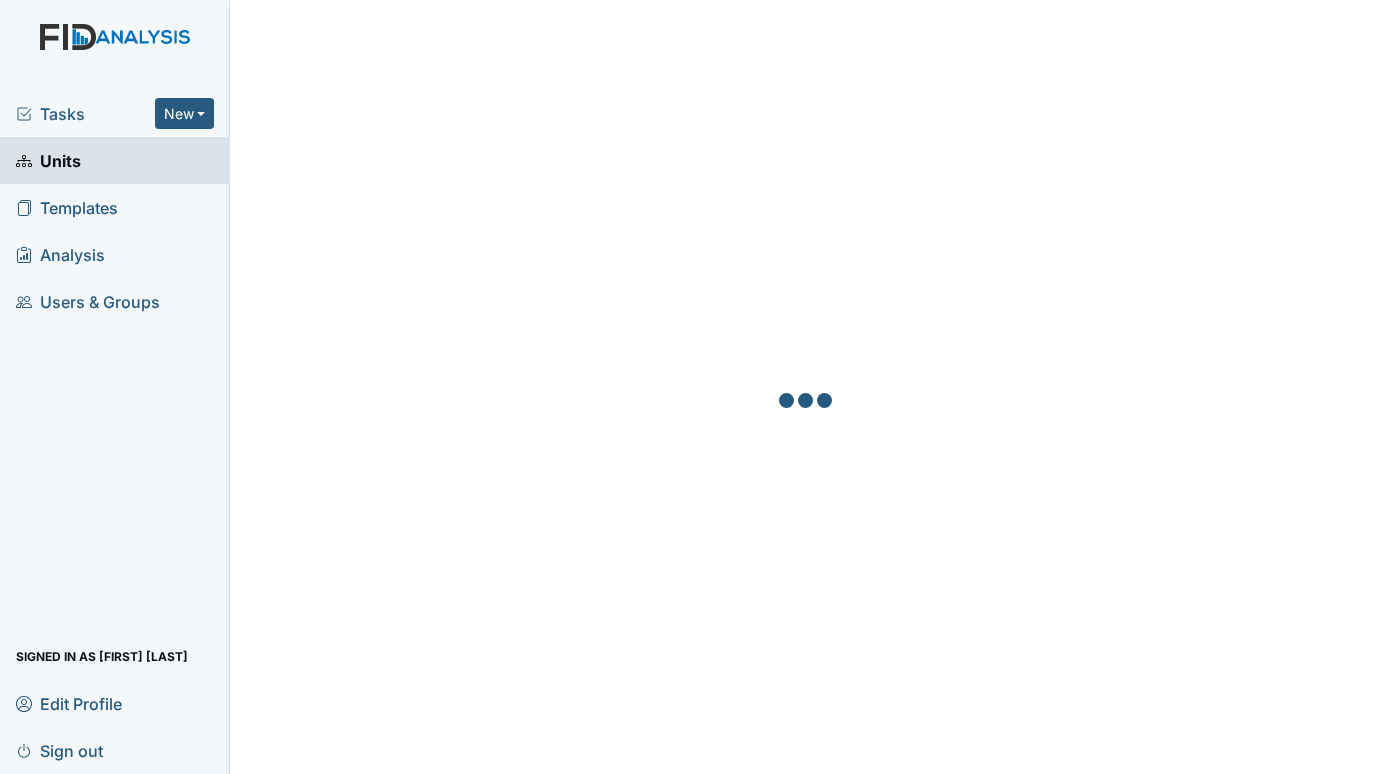 scroll, scrollTop: 0, scrollLeft: 0, axis: both 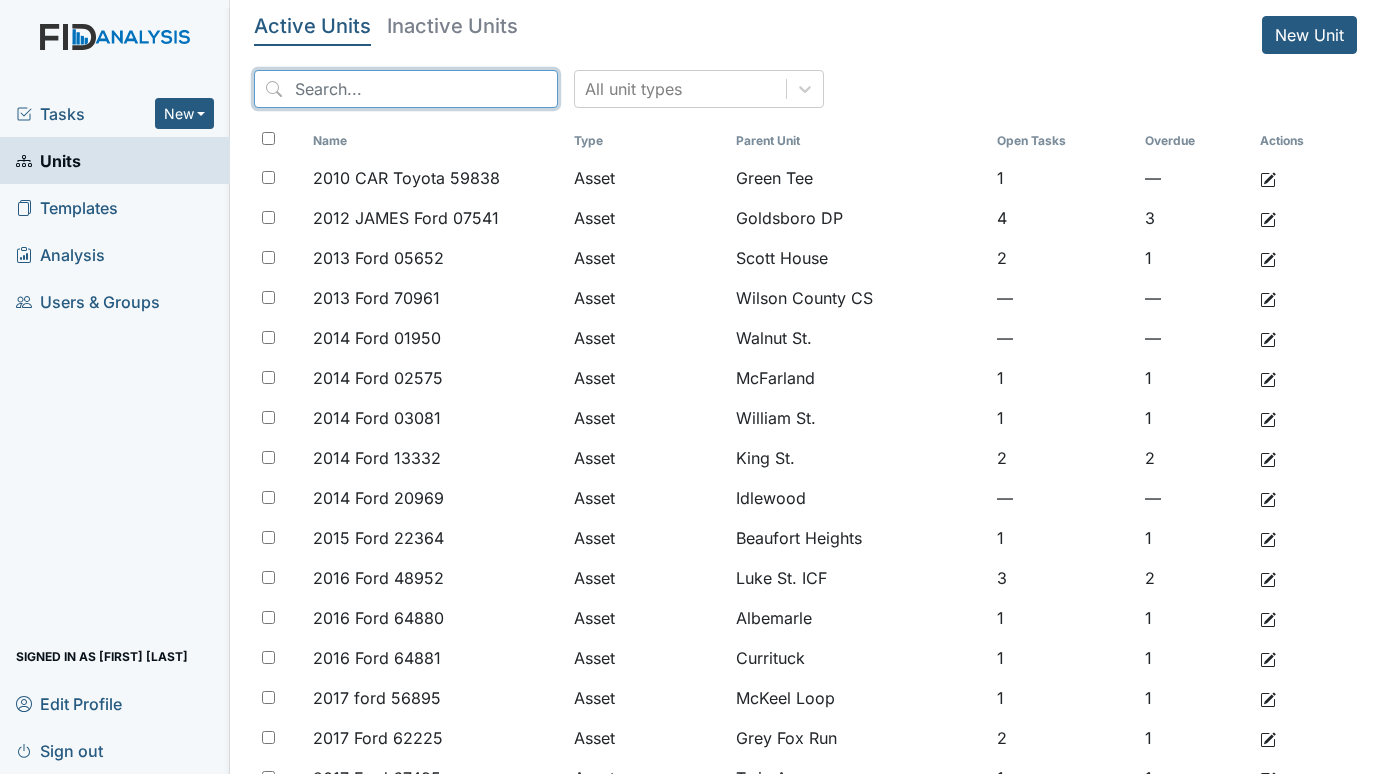 click at bounding box center [406, 89] 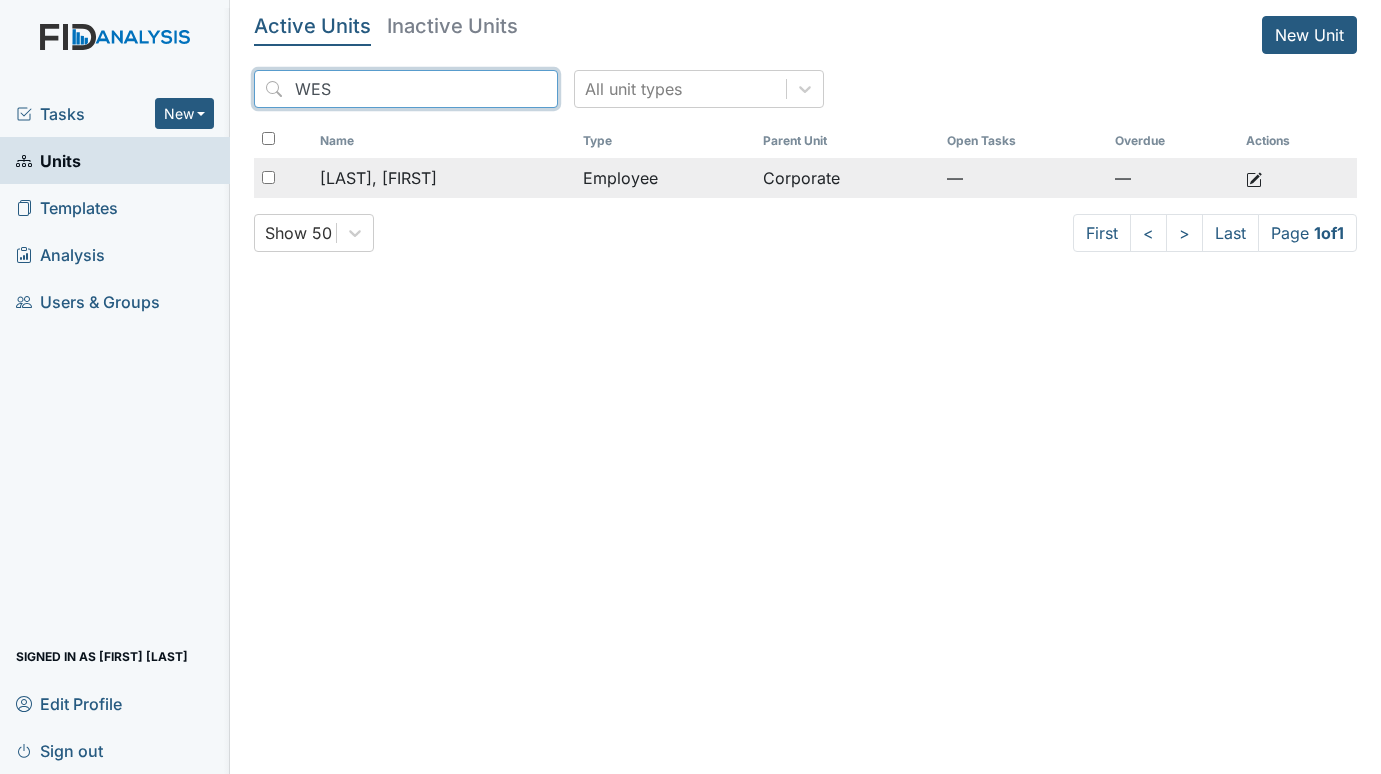 type on "WES" 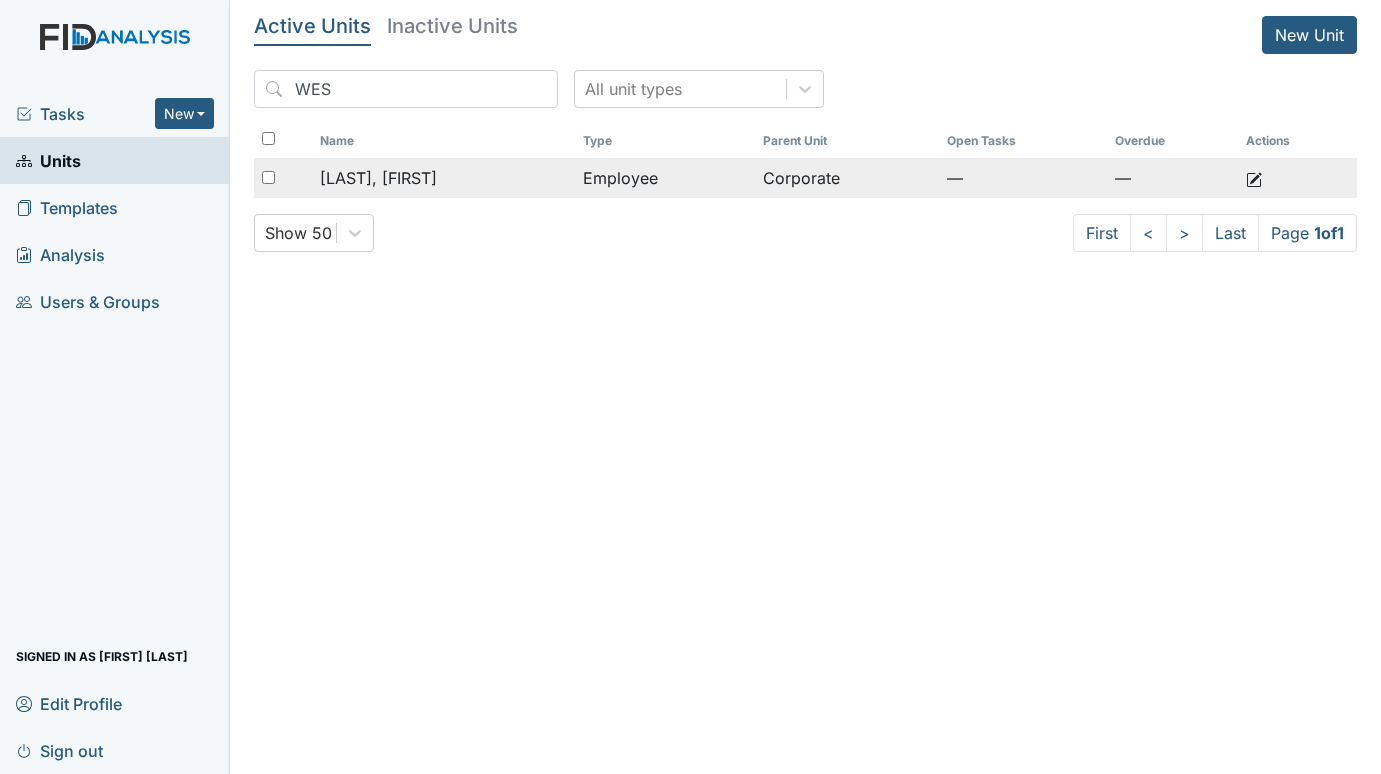 click on "[LAST], [FIRST]" at bounding box center [378, 178] 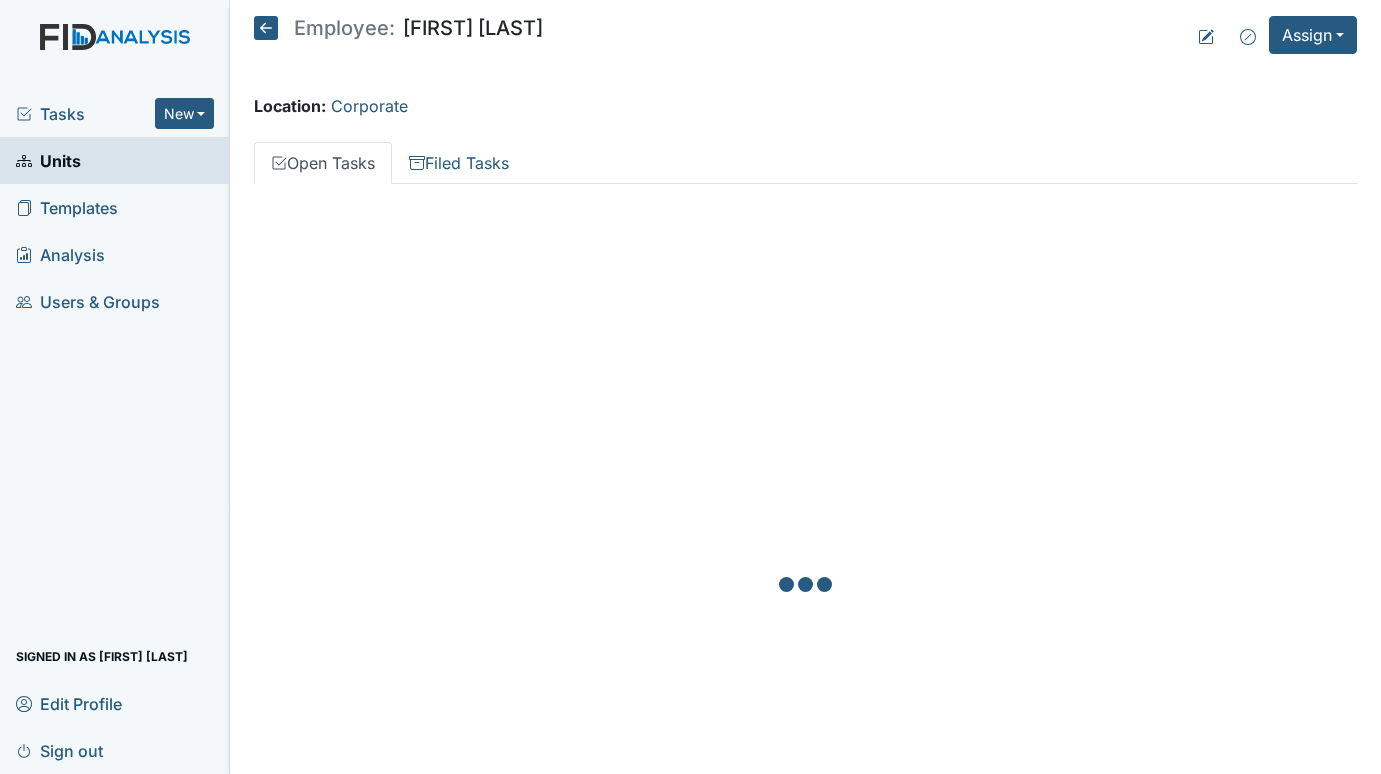 scroll, scrollTop: 0, scrollLeft: 0, axis: both 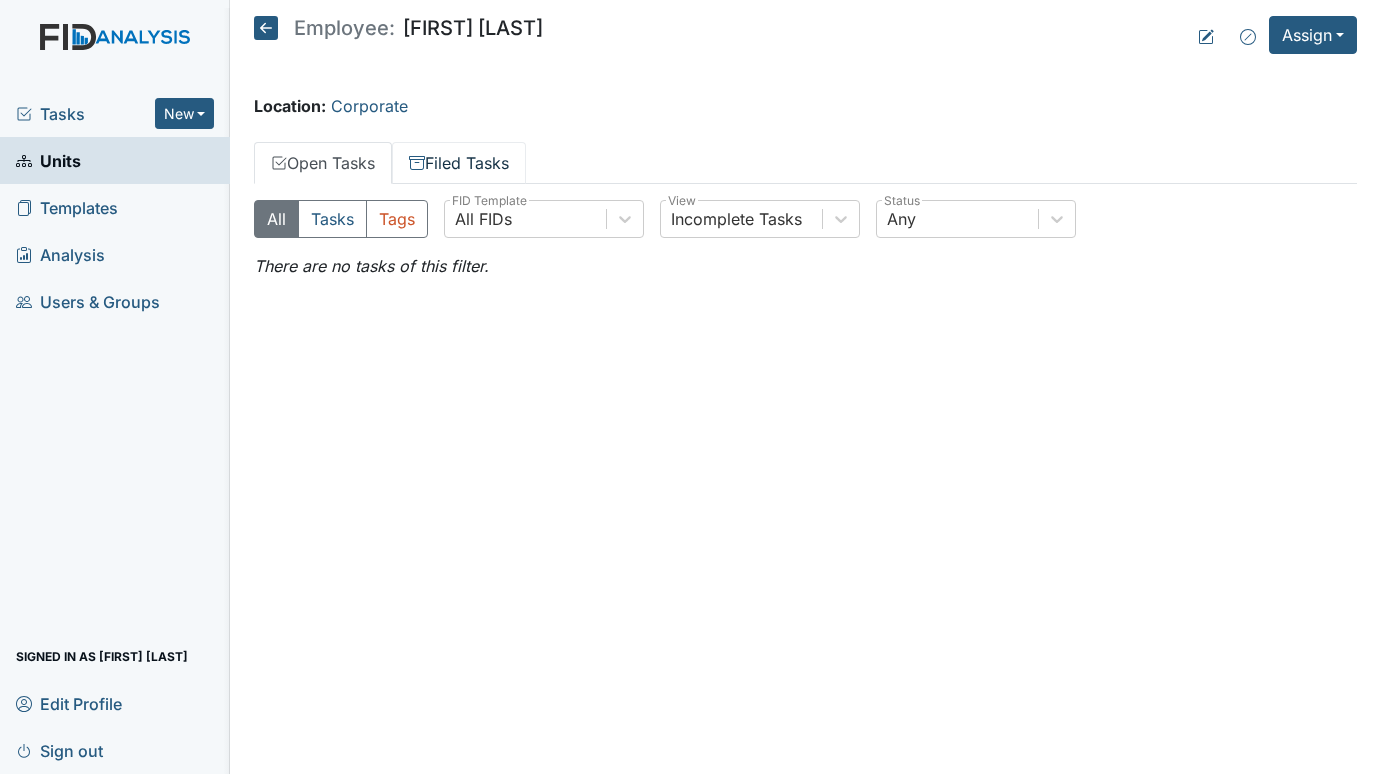 click on "Filed Tasks" at bounding box center (459, 163) 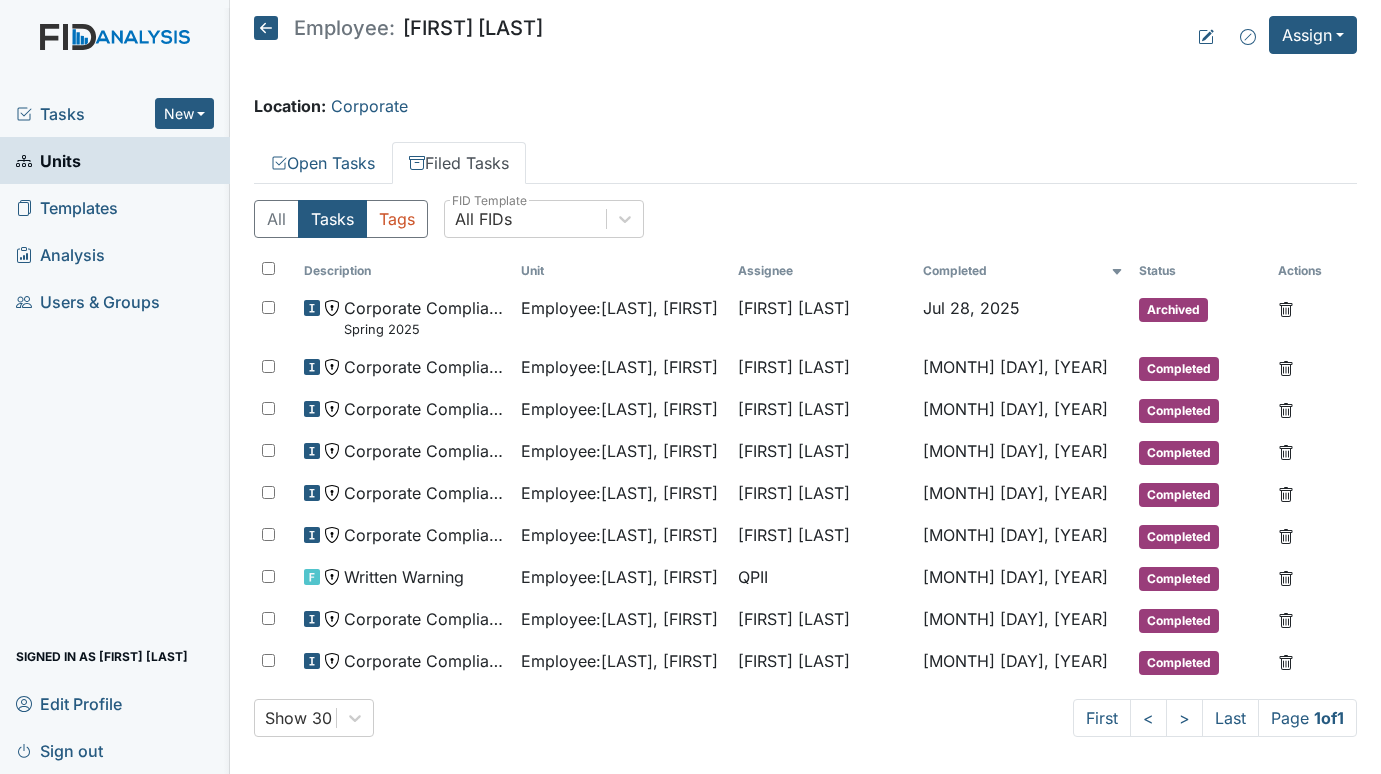 click on "Tasks" at bounding box center [85, 114] 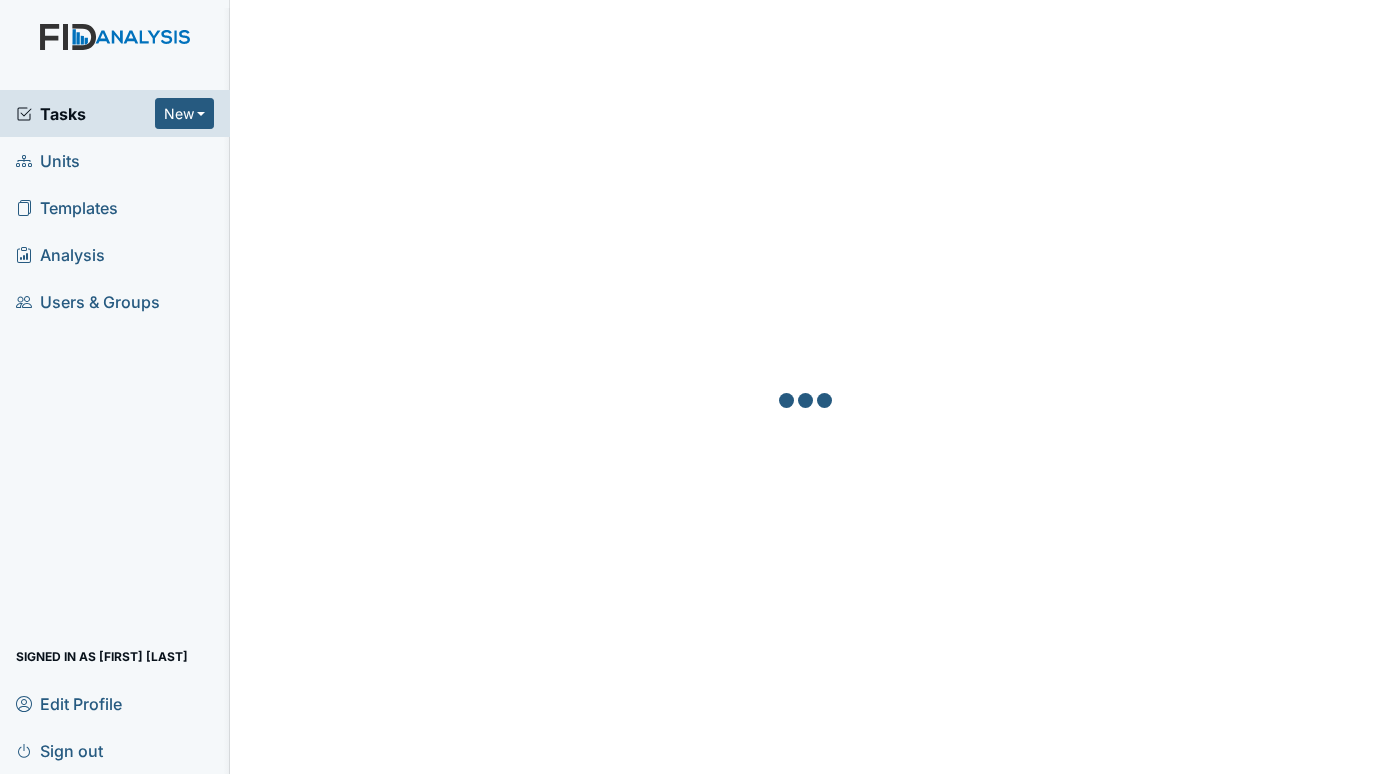 scroll, scrollTop: 0, scrollLeft: 0, axis: both 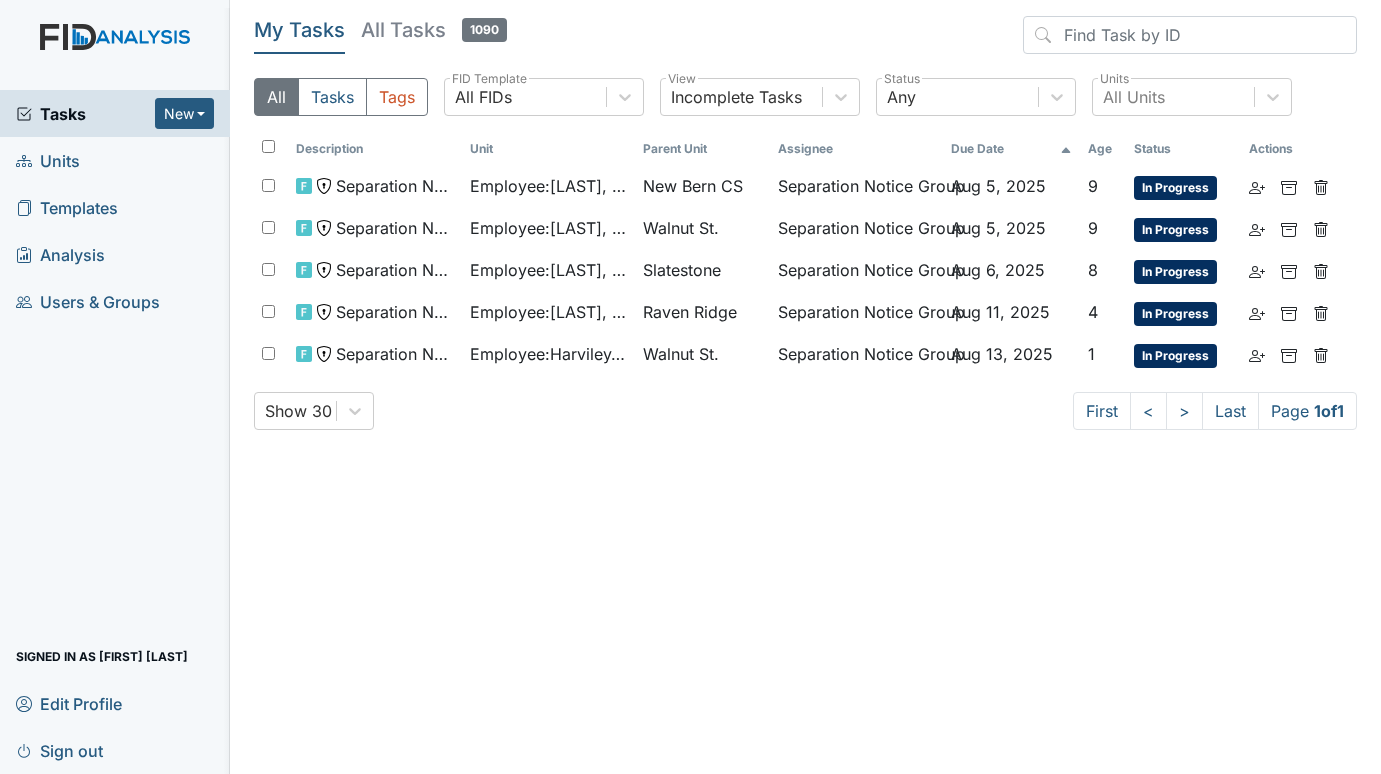 click on "Units" at bounding box center [48, 160] 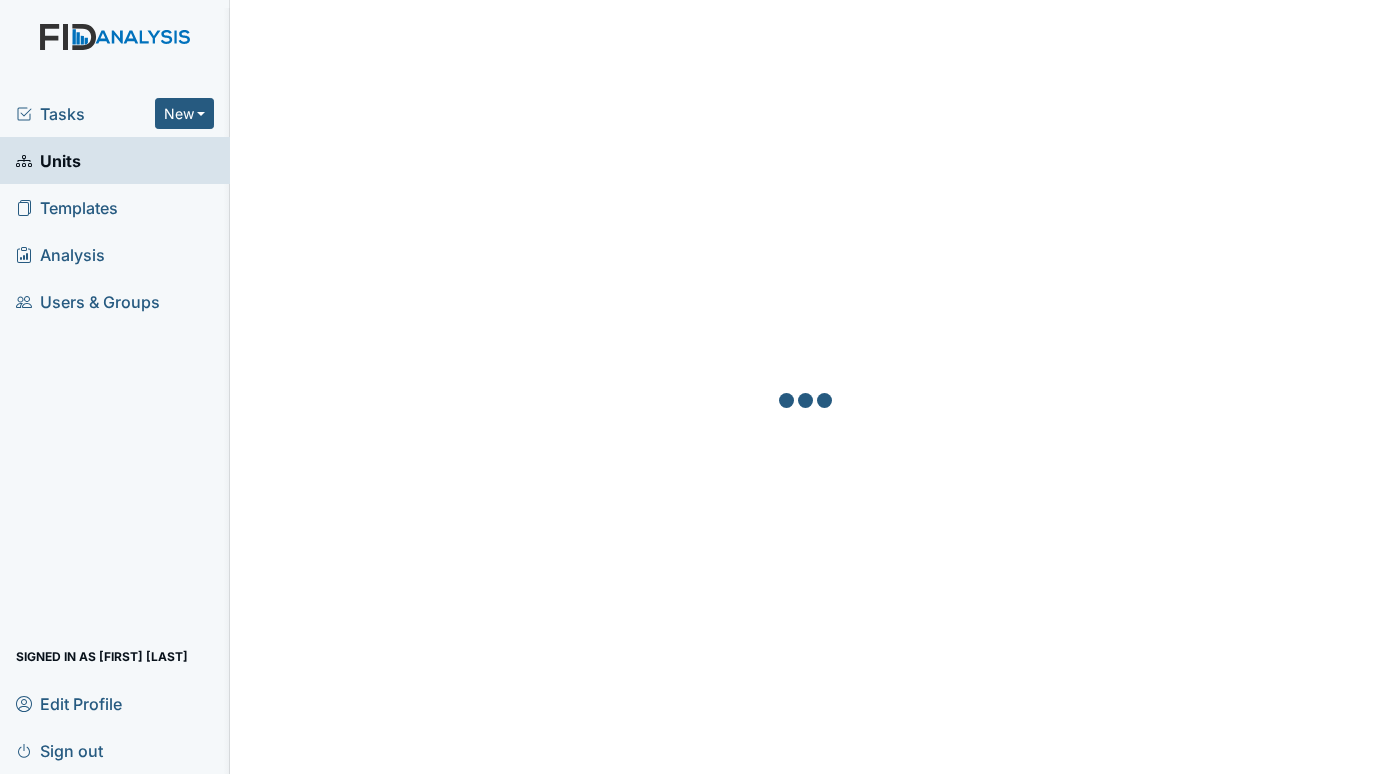 scroll, scrollTop: 0, scrollLeft: 0, axis: both 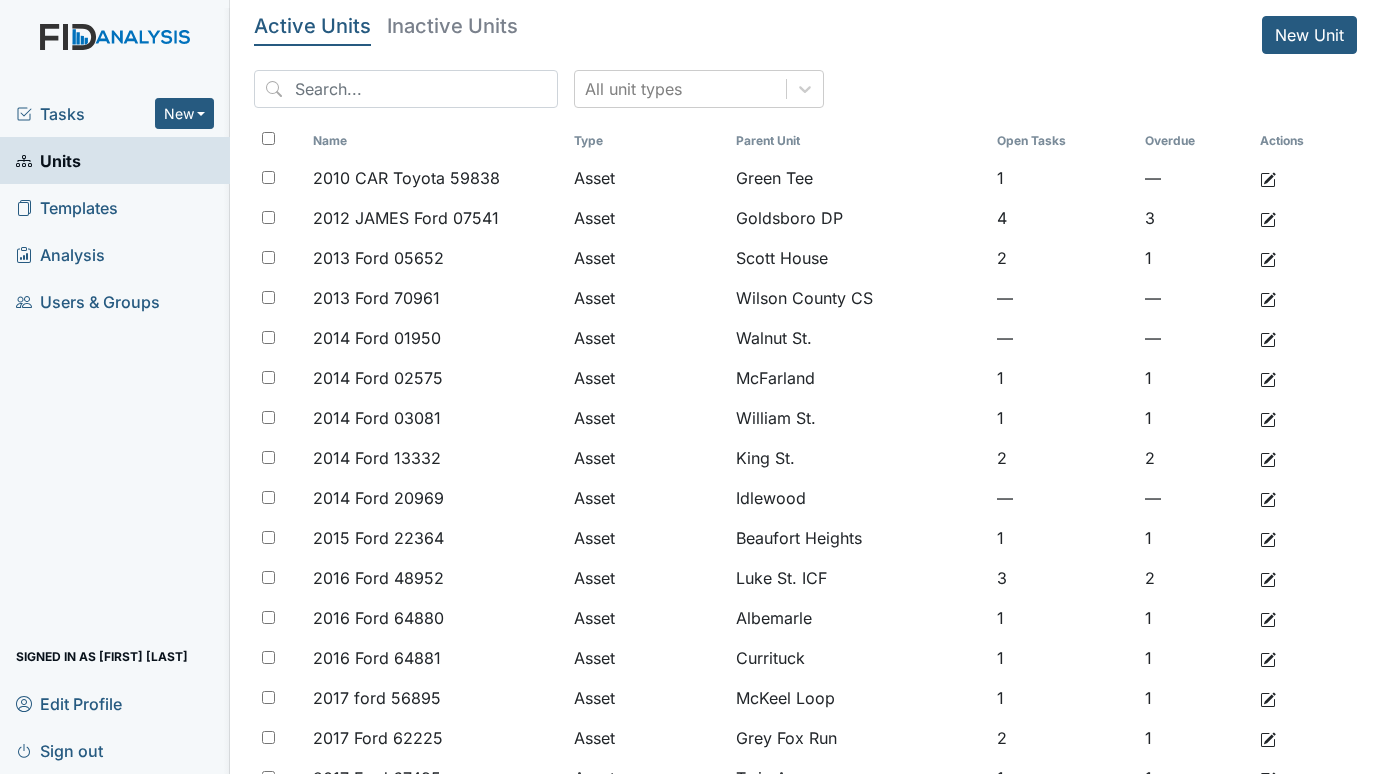 click on "Tasks" at bounding box center [85, 114] 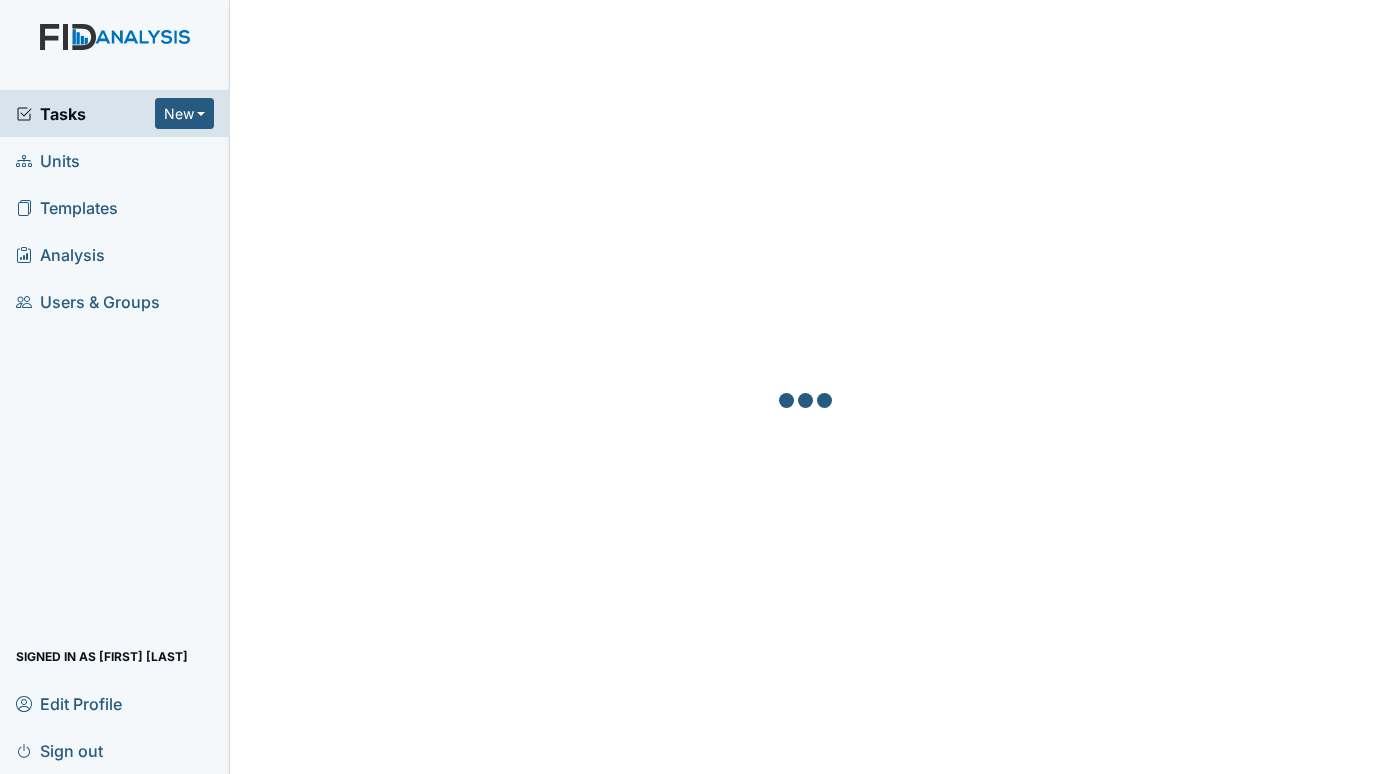scroll, scrollTop: 0, scrollLeft: 0, axis: both 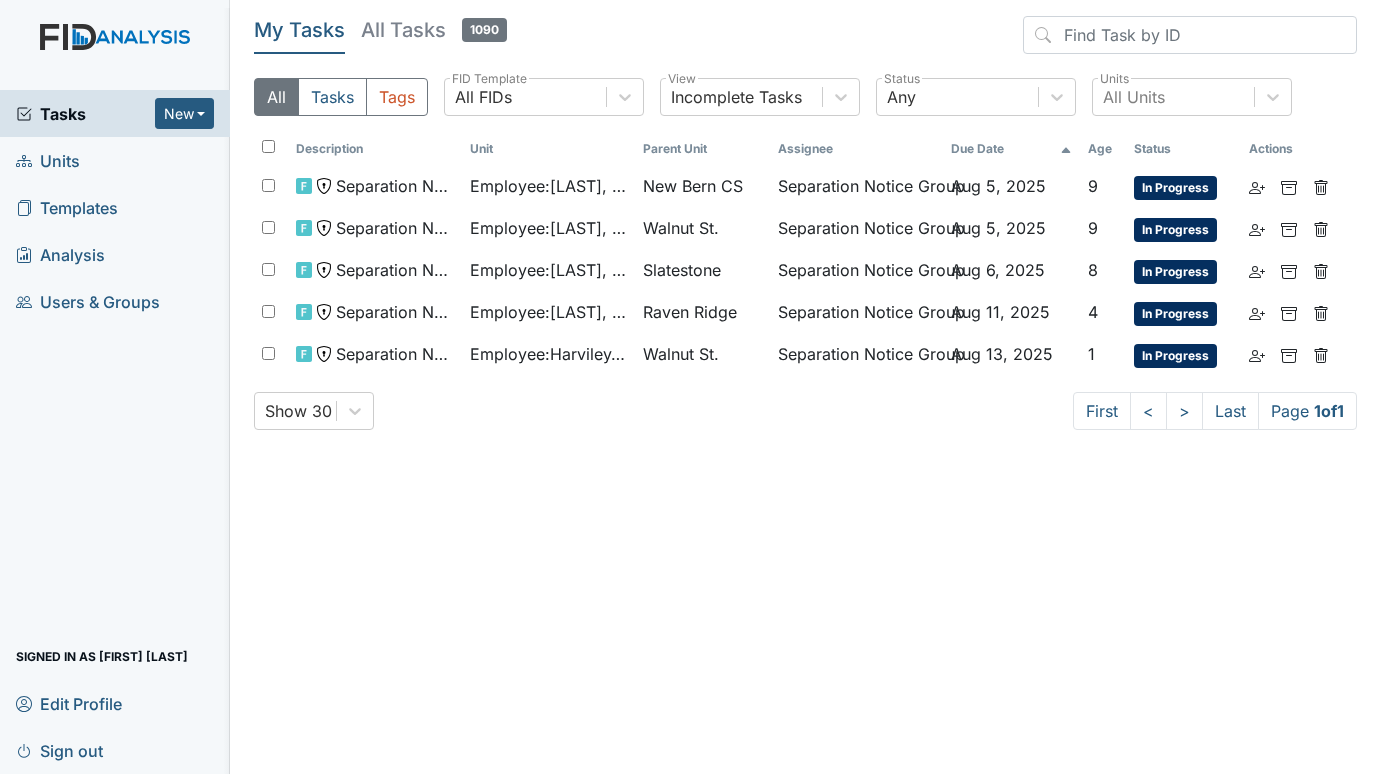 click on "Units" at bounding box center (48, 160) 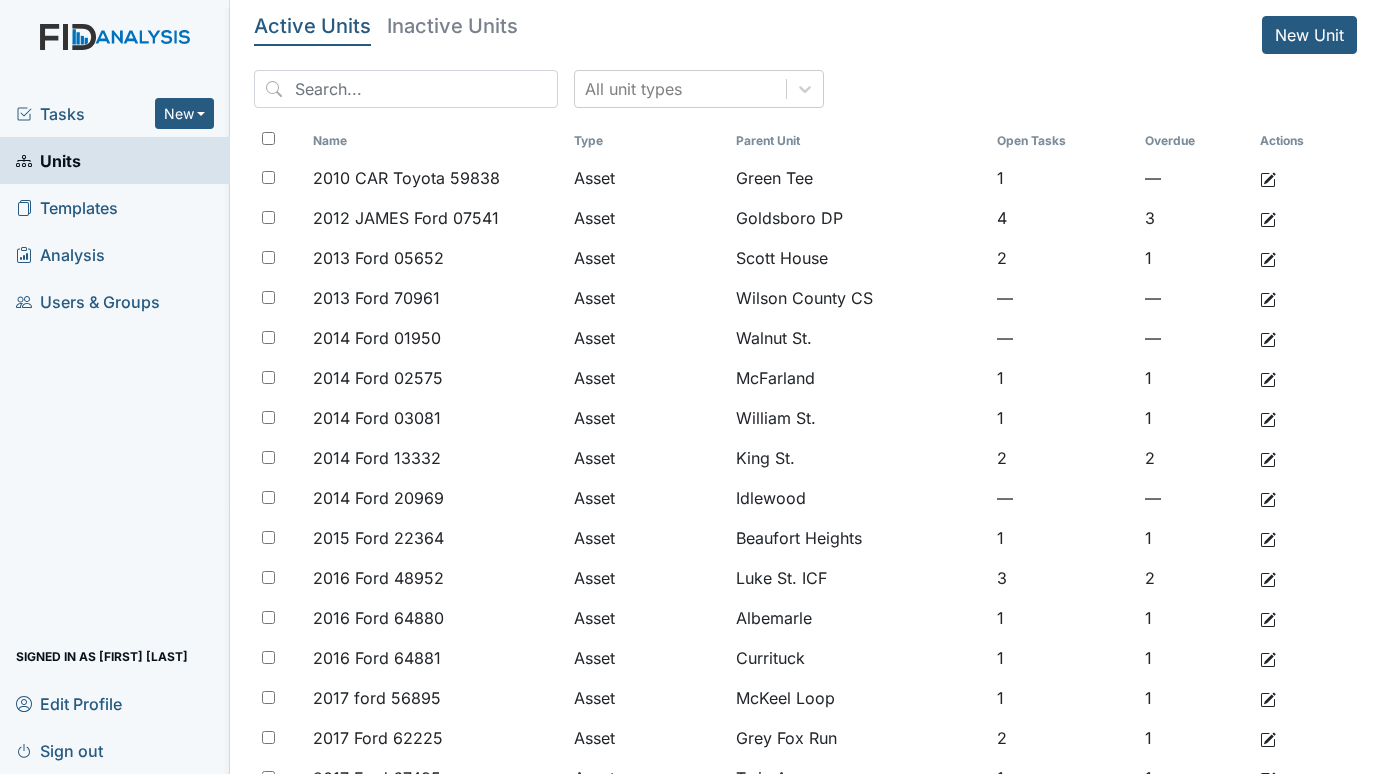 scroll, scrollTop: 0, scrollLeft: 0, axis: both 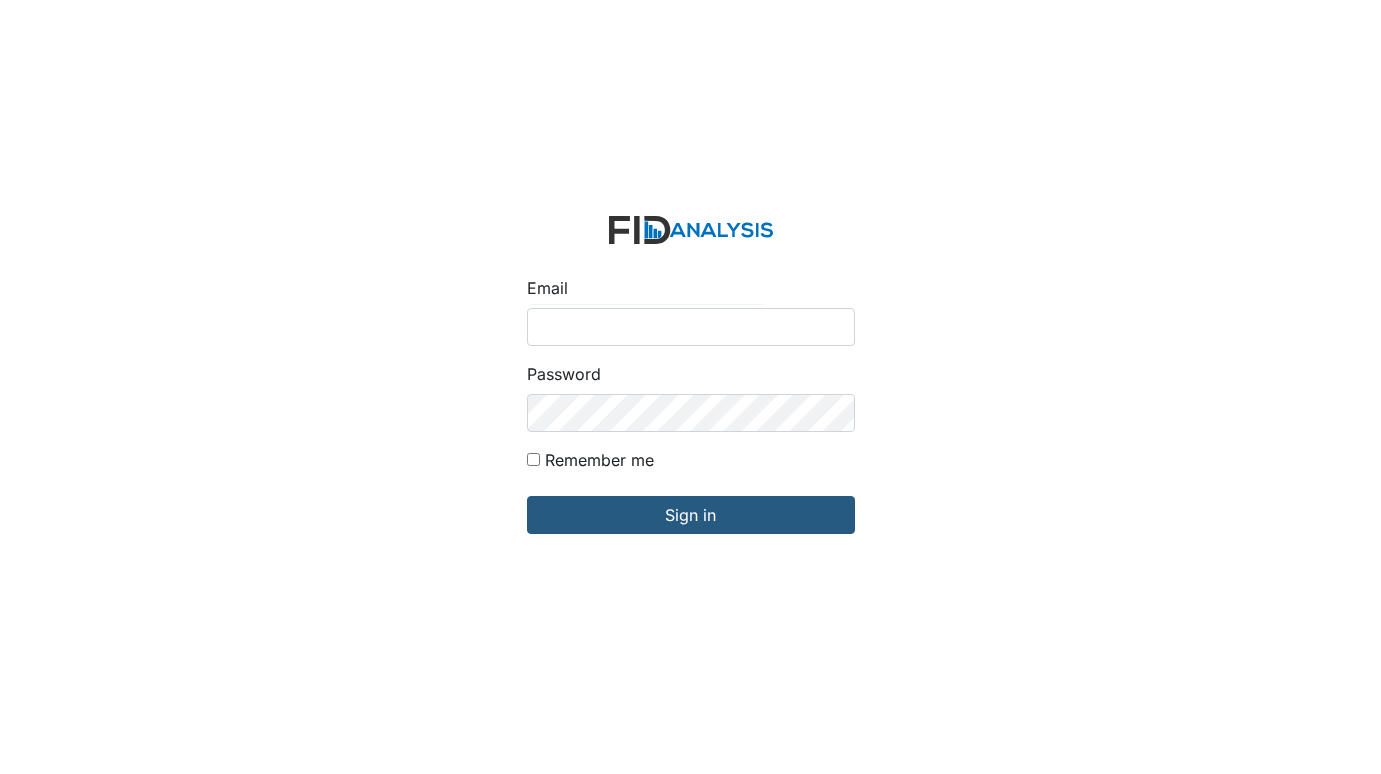 drag, startPoint x: 55, startPoint y: 626, endPoint x: 59, endPoint y: 615, distance: 11.7046995 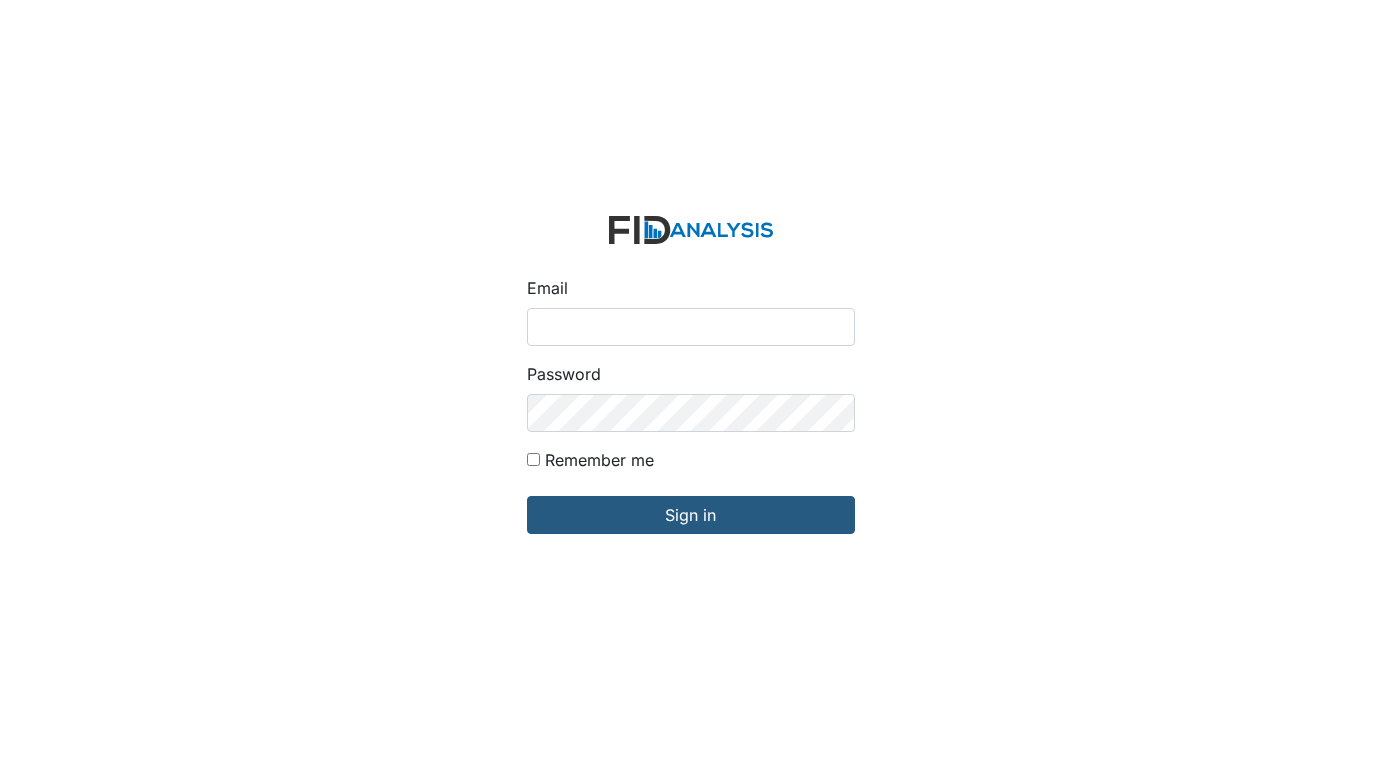 drag, startPoint x: 30, startPoint y: 234, endPoint x: 53, endPoint y: 226, distance: 24.351591 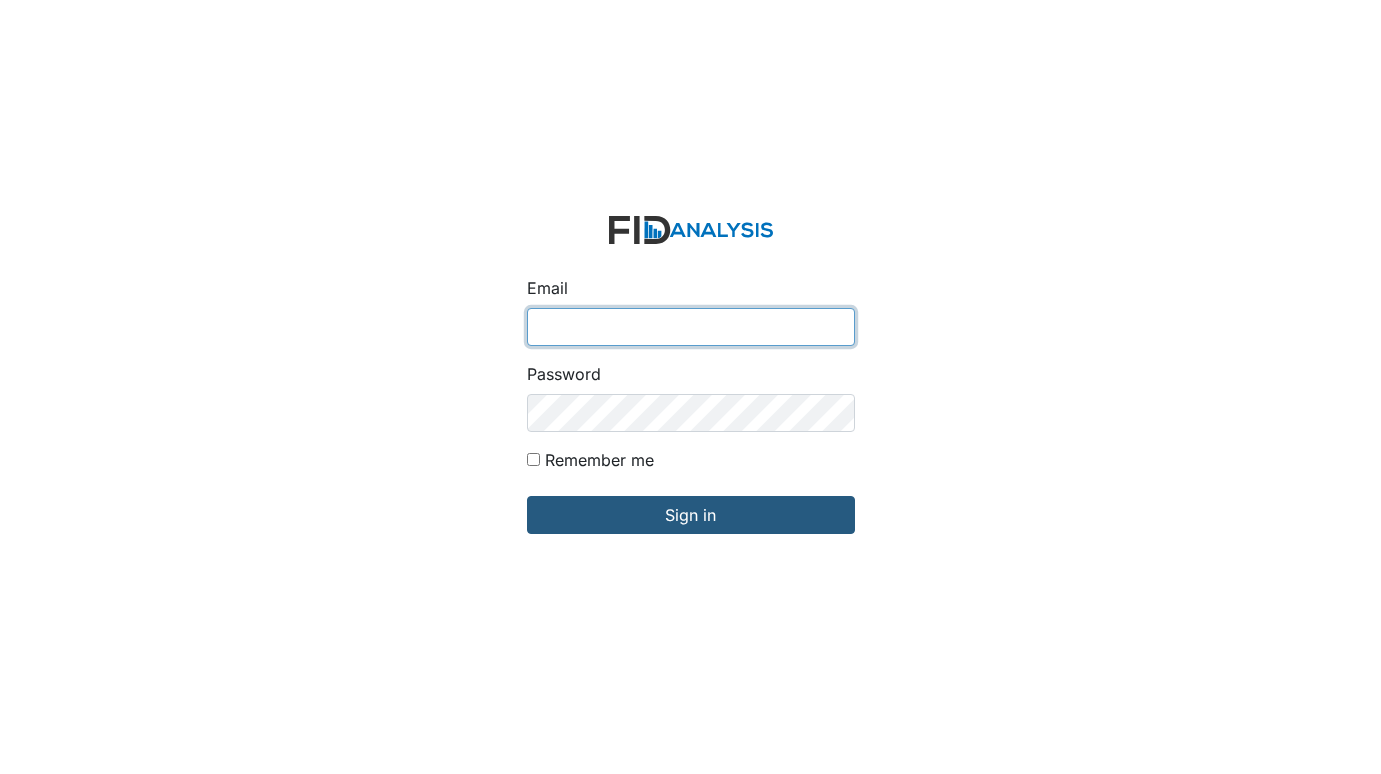 click on "Email" at bounding box center (691, 327) 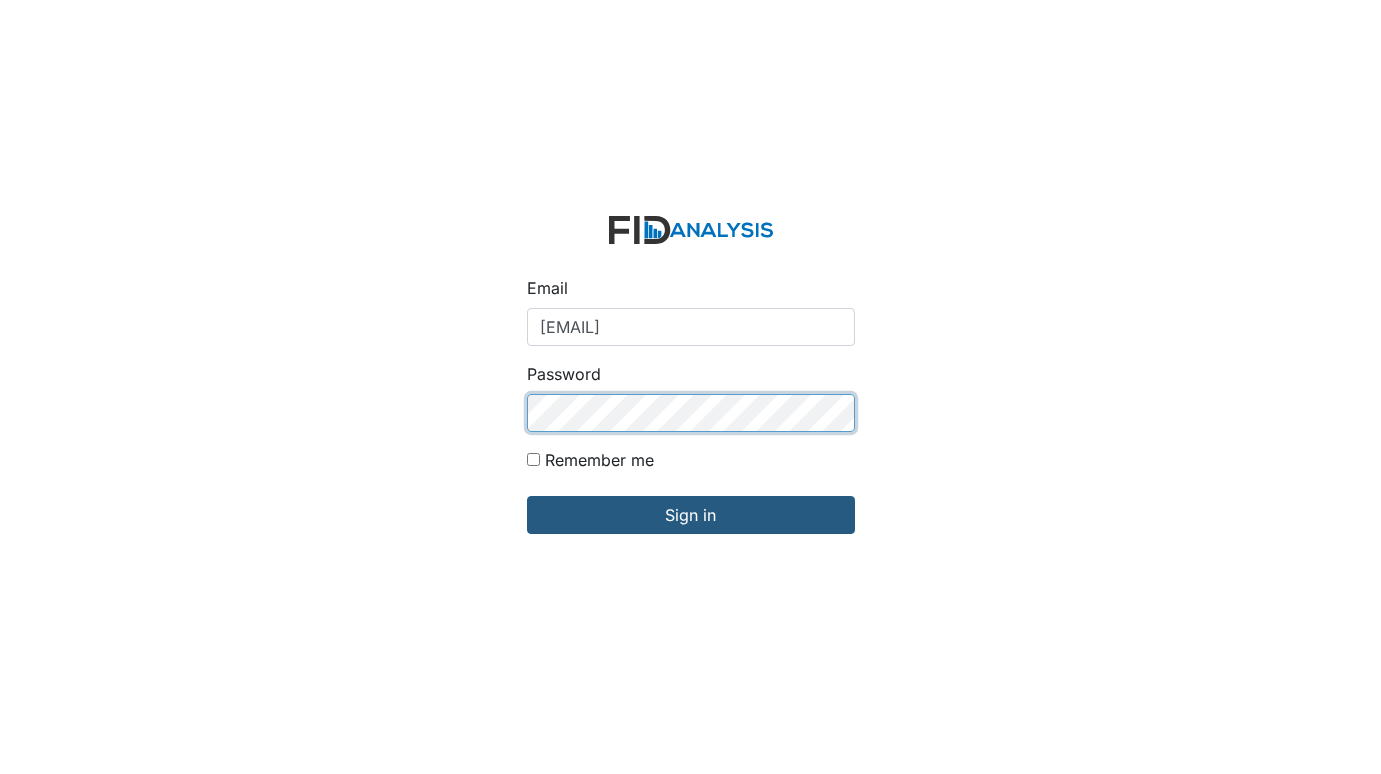 click on "Sign in" at bounding box center [691, 515] 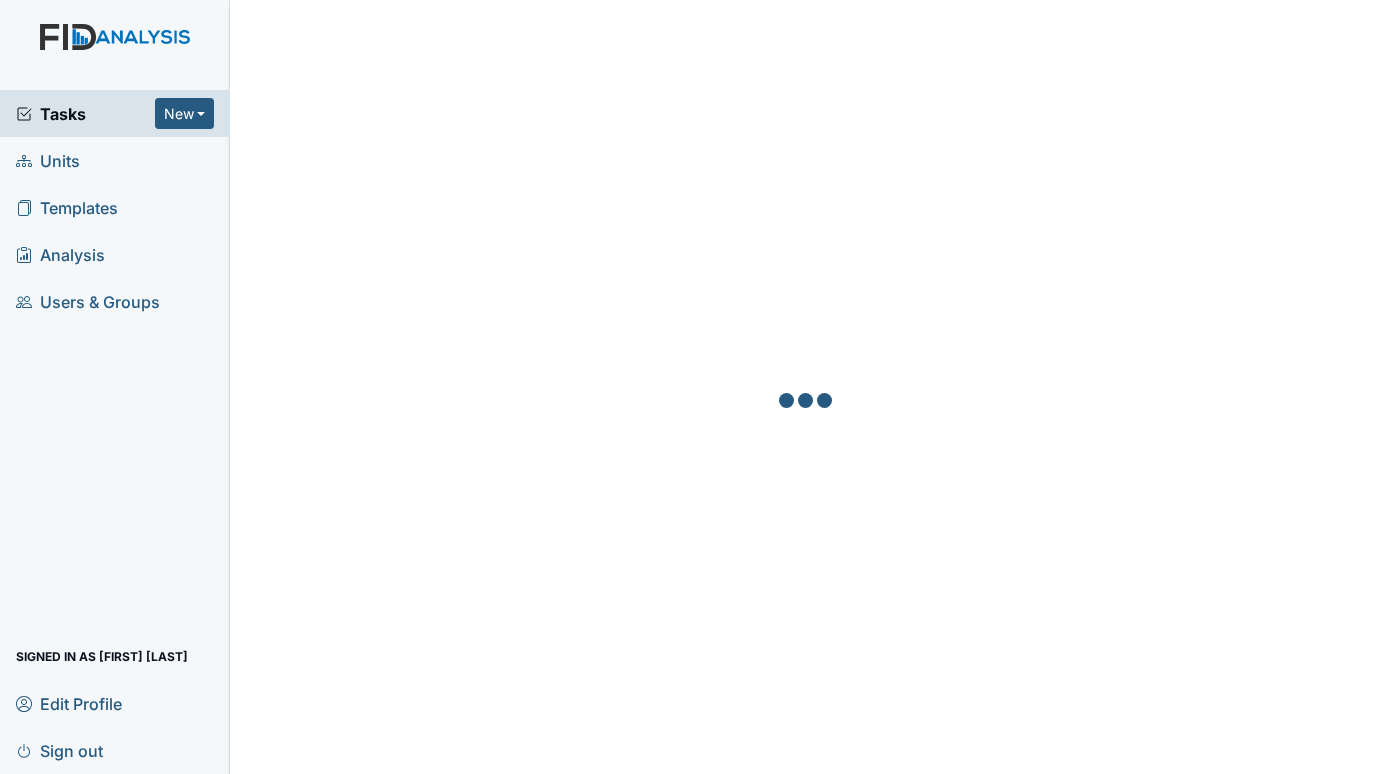 scroll, scrollTop: 0, scrollLeft: 0, axis: both 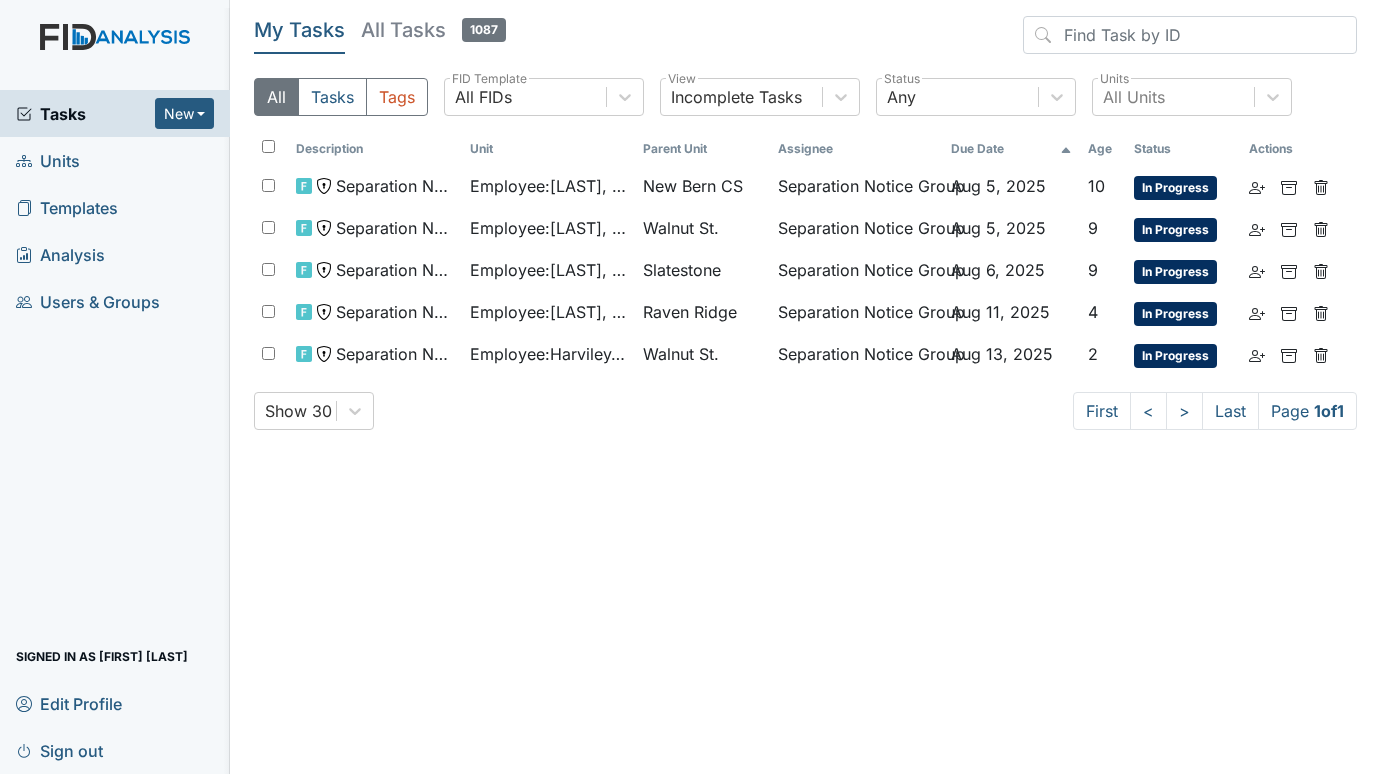 click on "Units" at bounding box center (48, 160) 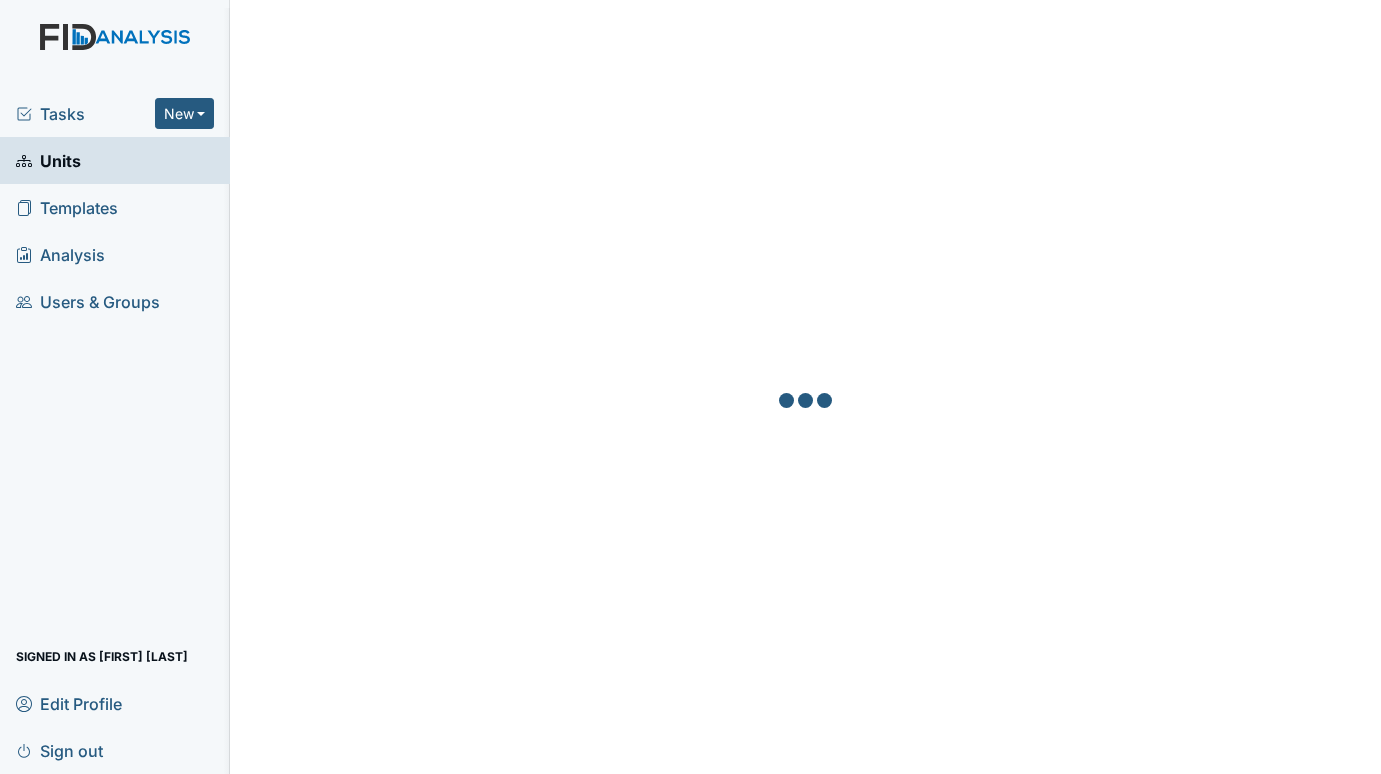 scroll, scrollTop: 0, scrollLeft: 0, axis: both 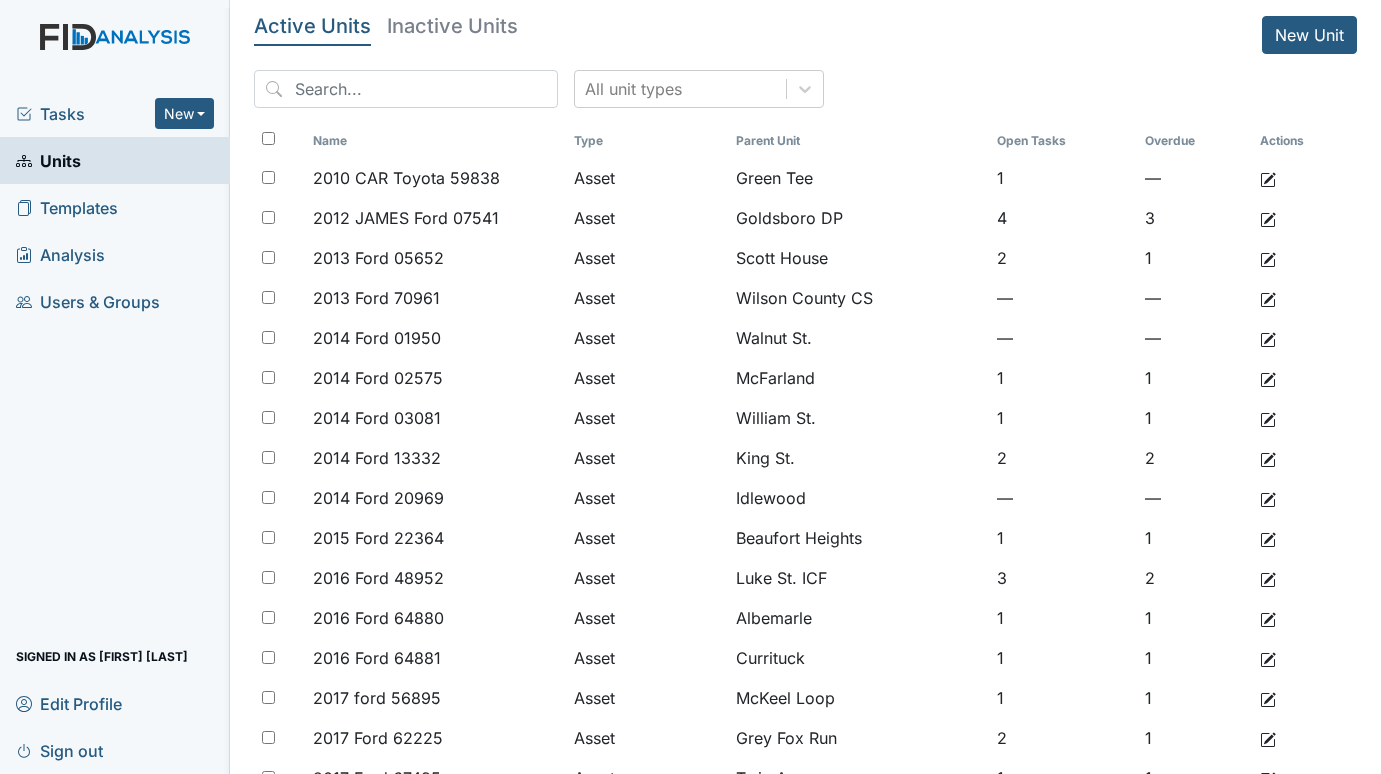 click on "Tasks" at bounding box center [85, 114] 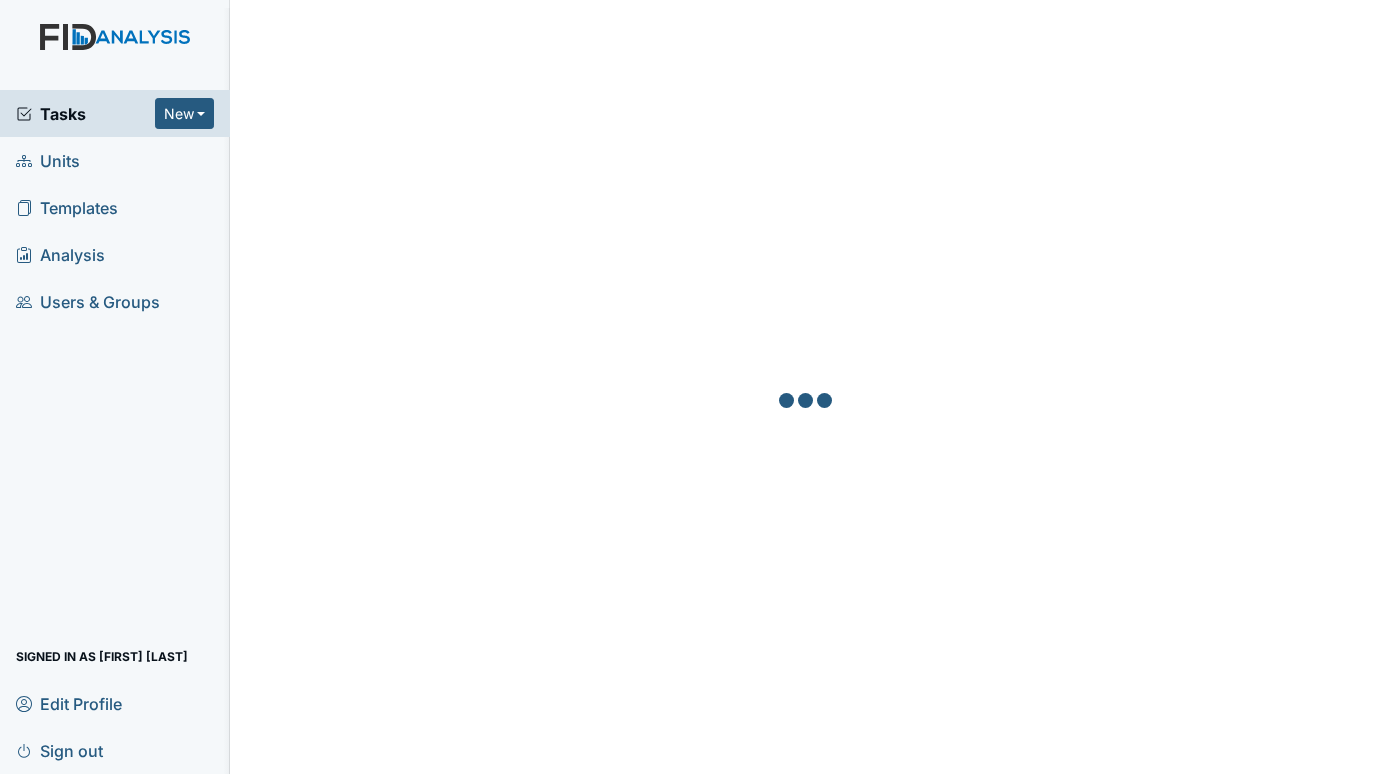 scroll, scrollTop: 0, scrollLeft: 0, axis: both 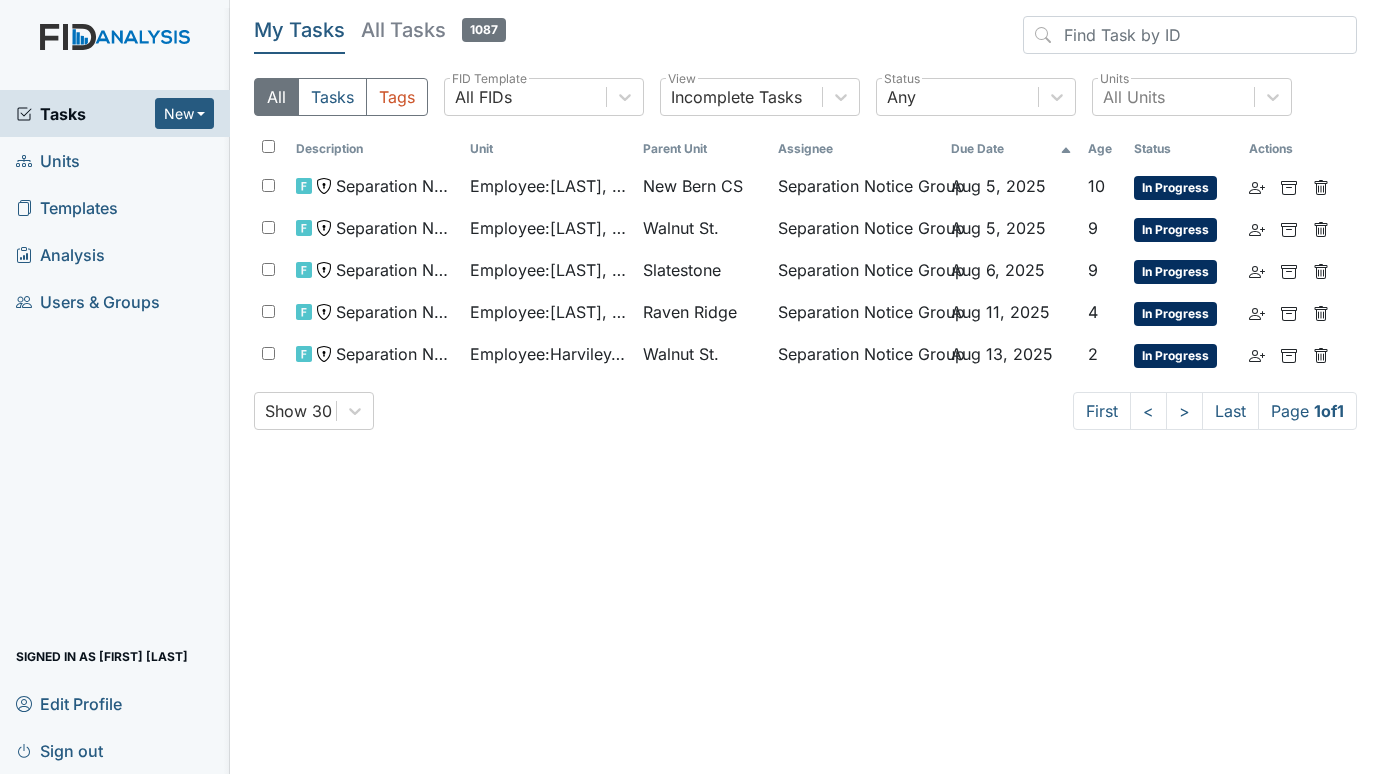 click on "Units" at bounding box center (48, 160) 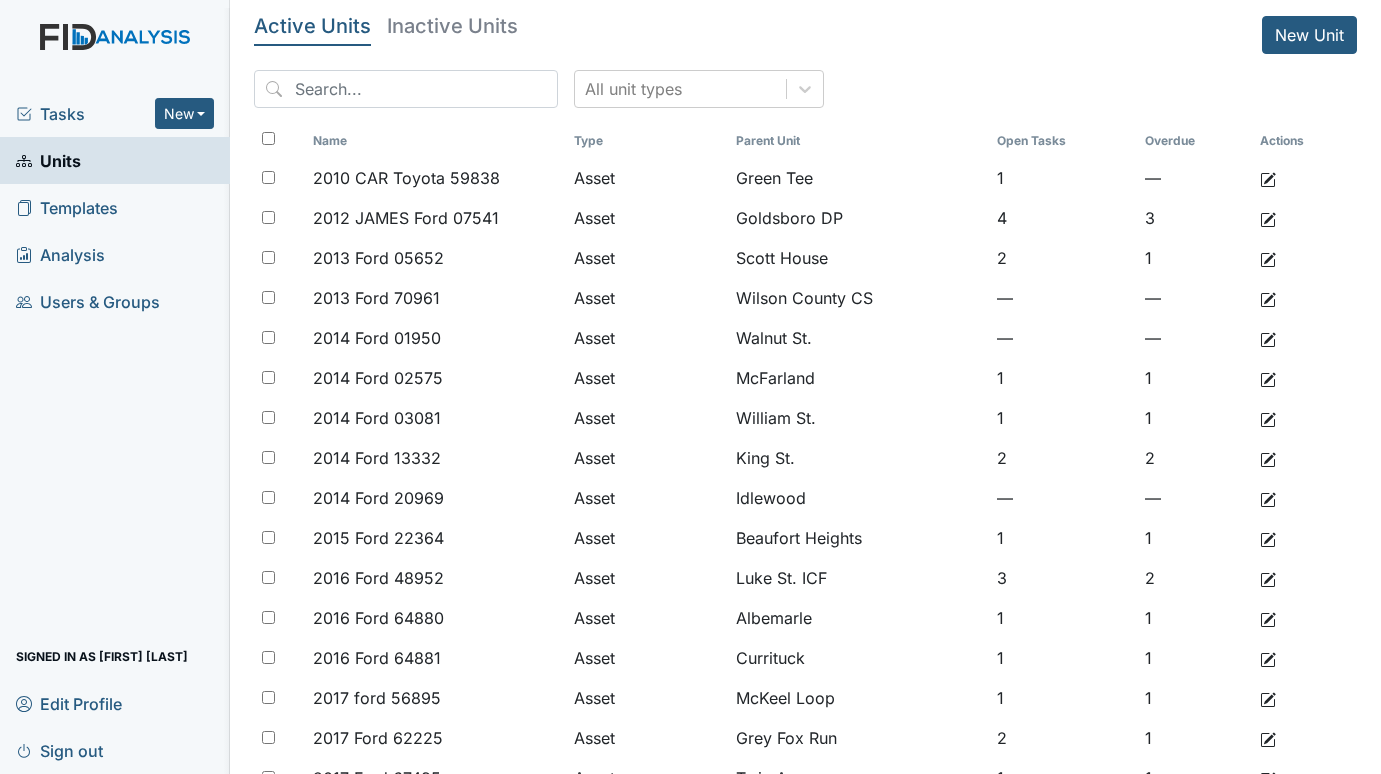 scroll, scrollTop: 0, scrollLeft: 0, axis: both 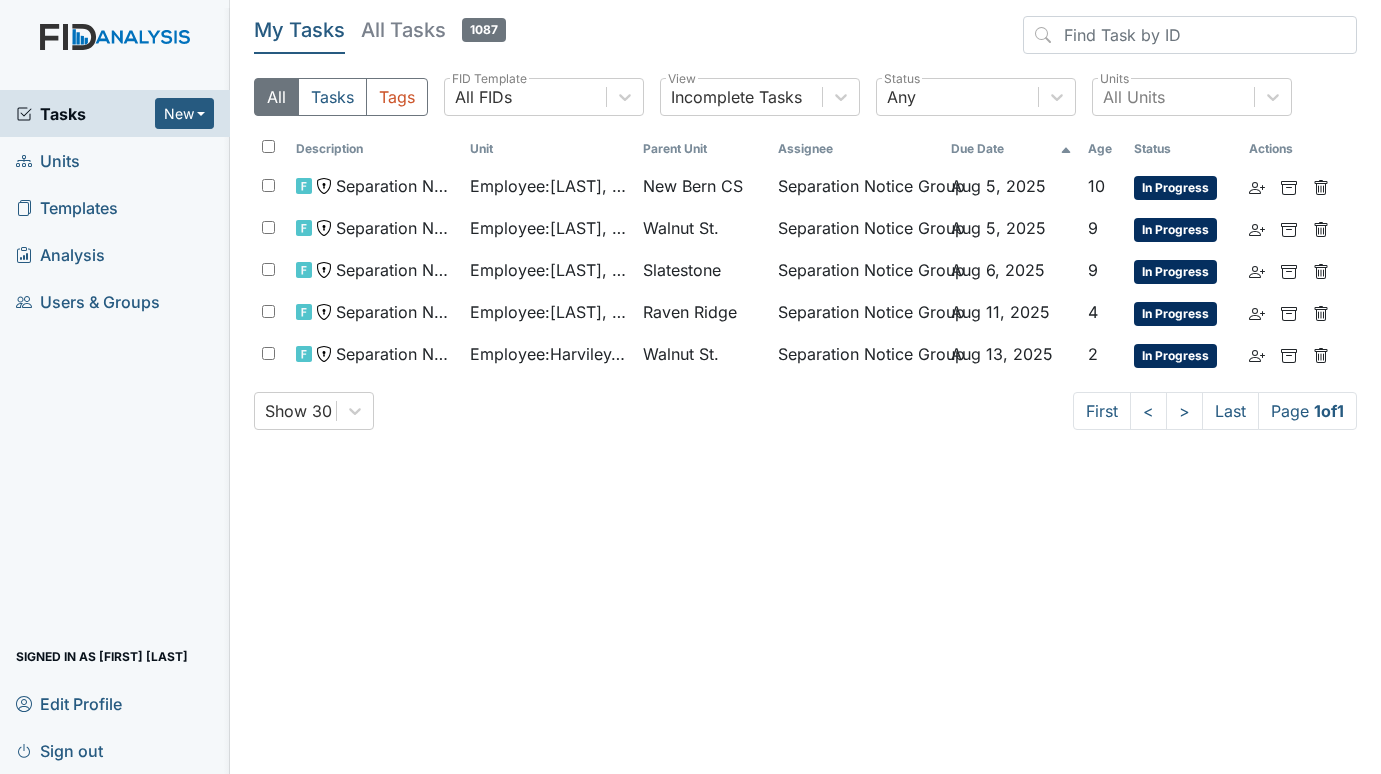 click on "Units" at bounding box center [48, 160] 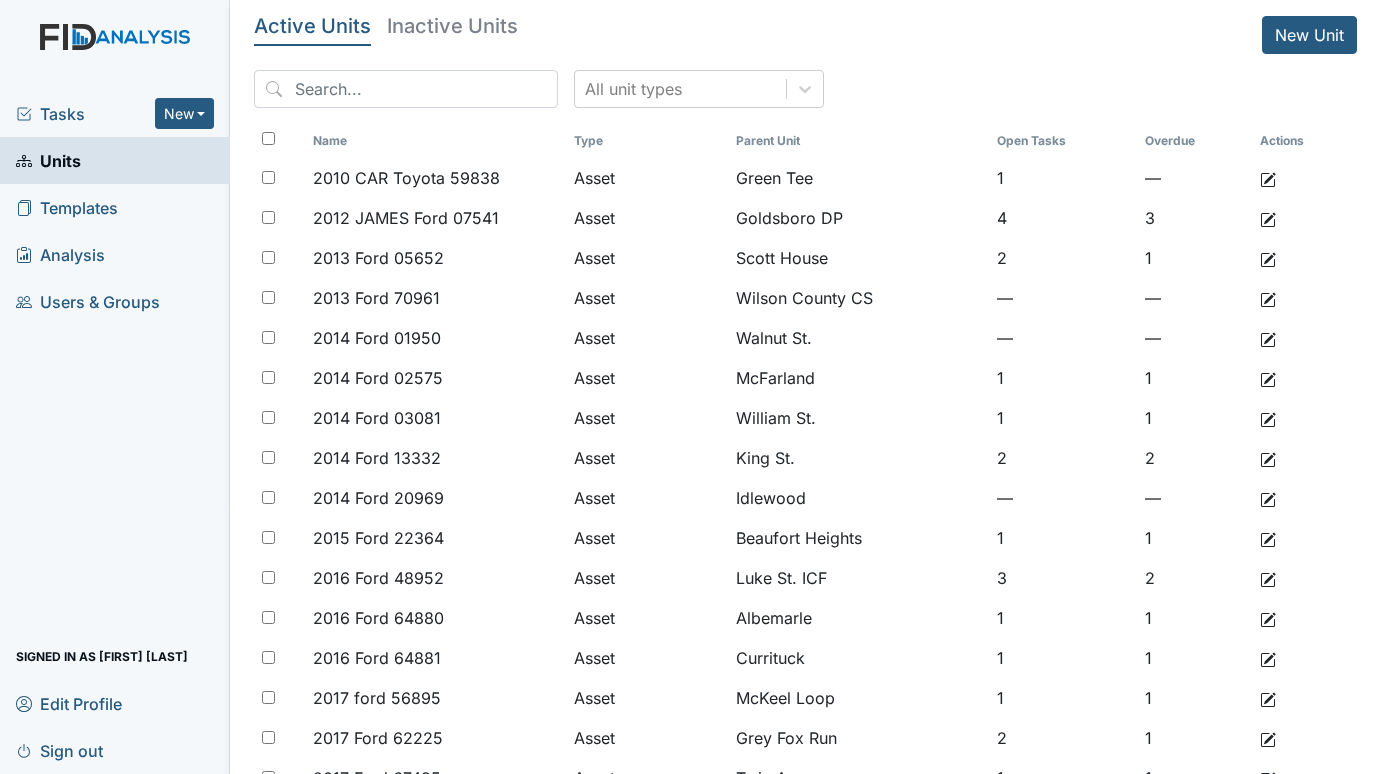 scroll, scrollTop: 0, scrollLeft: 0, axis: both 